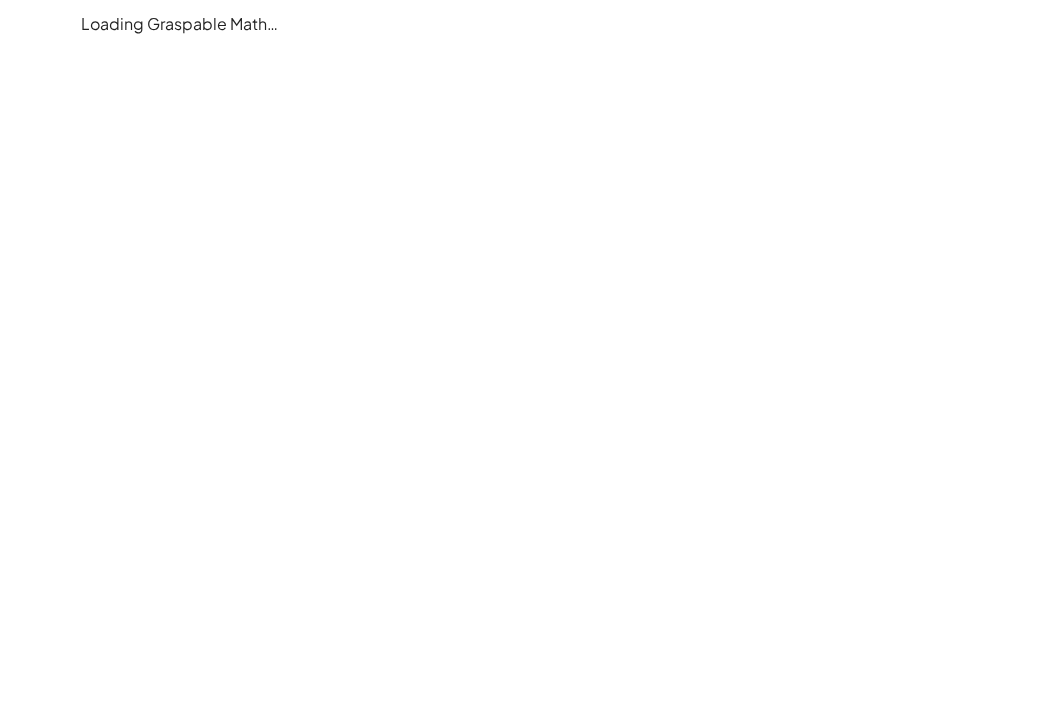 scroll, scrollTop: 0, scrollLeft: 0, axis: both 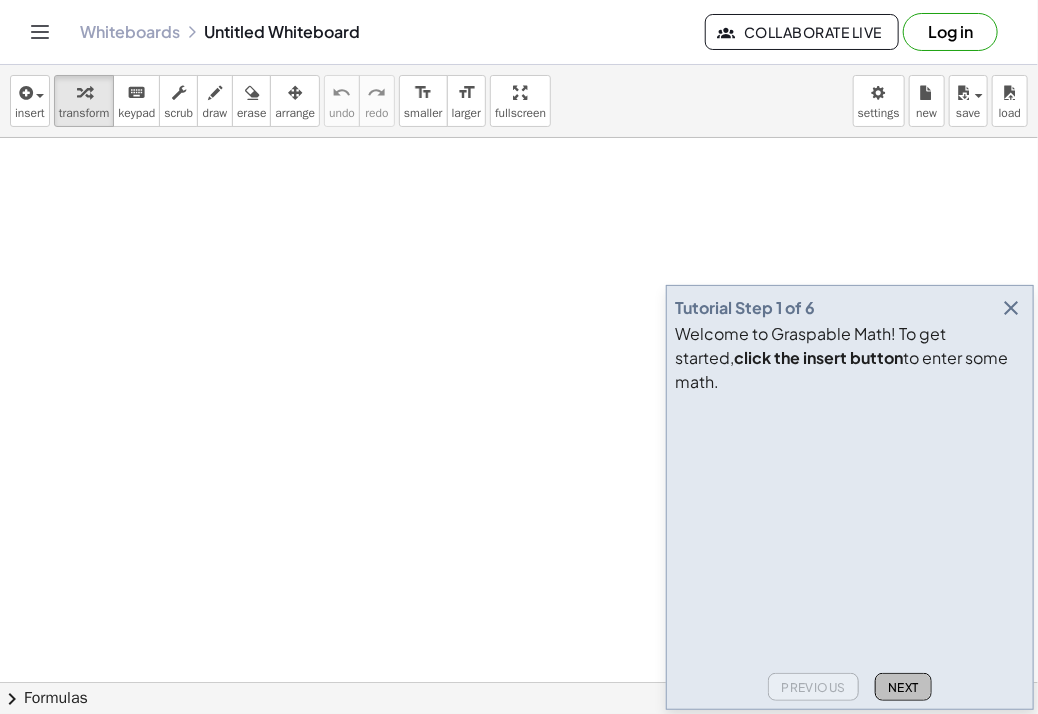click on "Next" 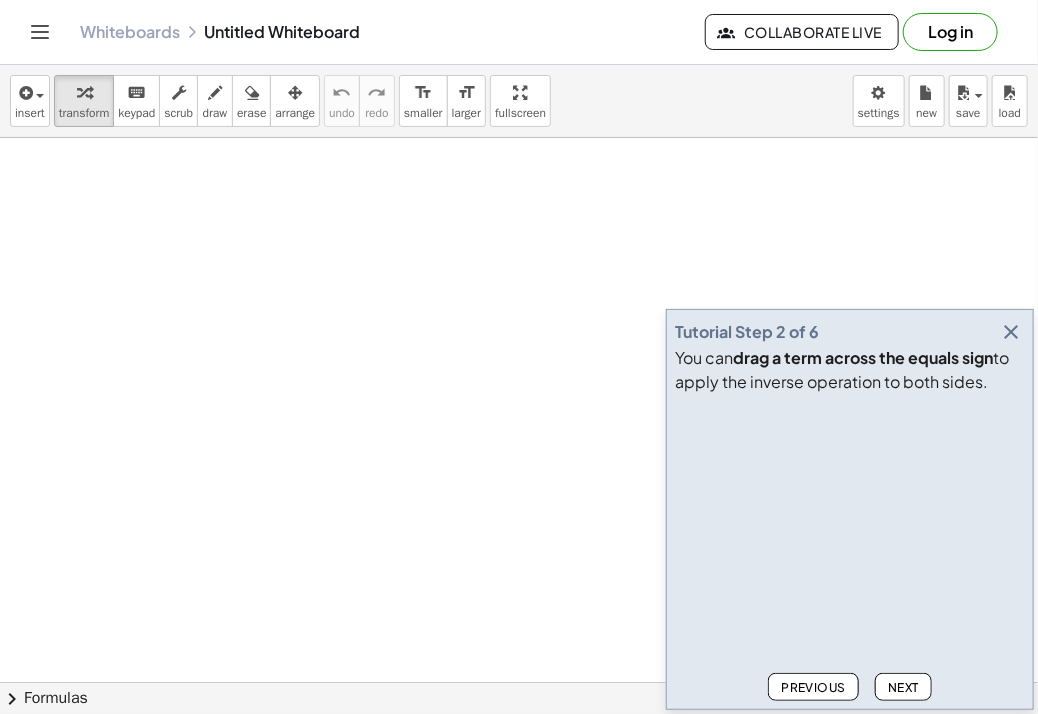 click at bounding box center [519, 692] 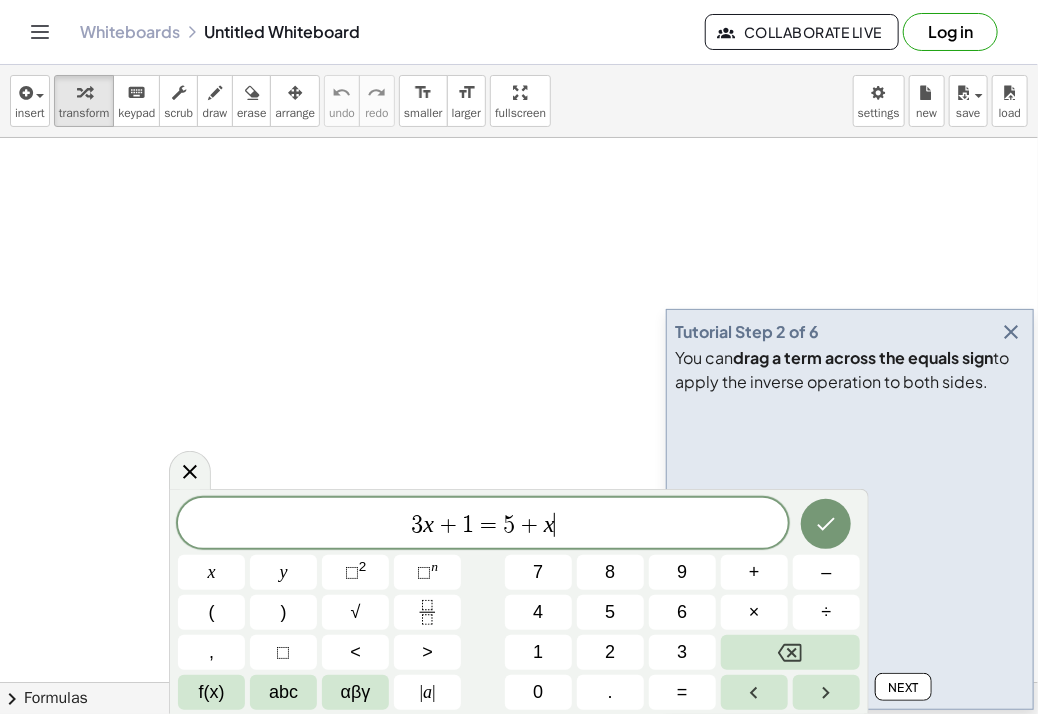 drag, startPoint x: 322, startPoint y: 285, endPoint x: 240, endPoint y: 369, distance: 117.388245 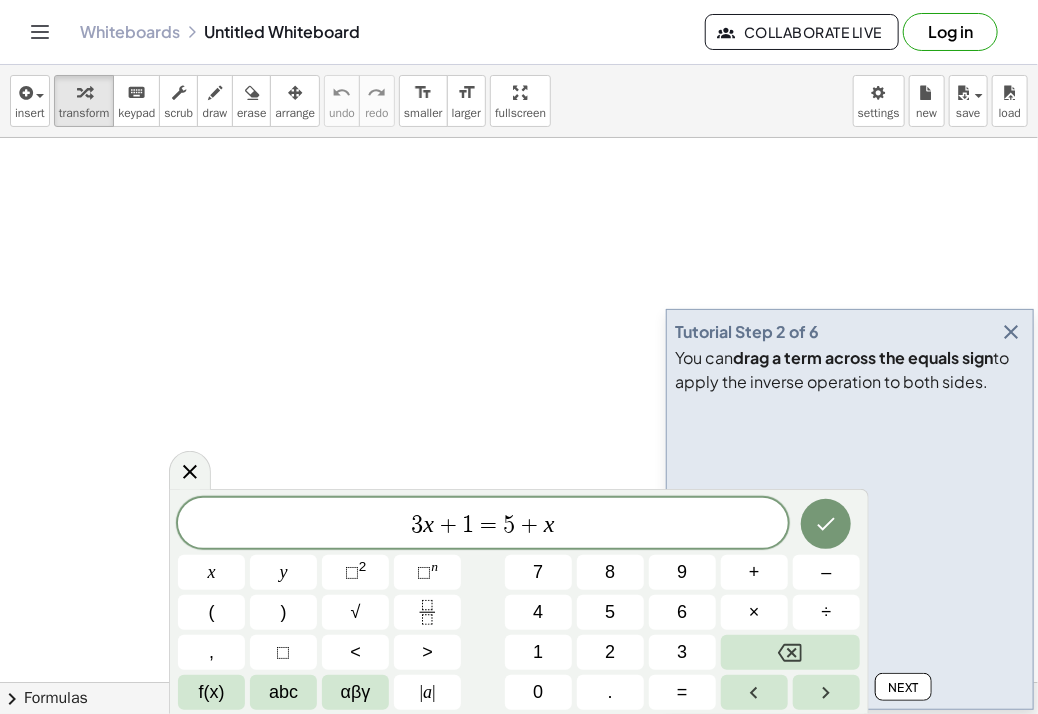 drag, startPoint x: 240, startPoint y: 369, endPoint x: 665, endPoint y: 453, distance: 433.22165 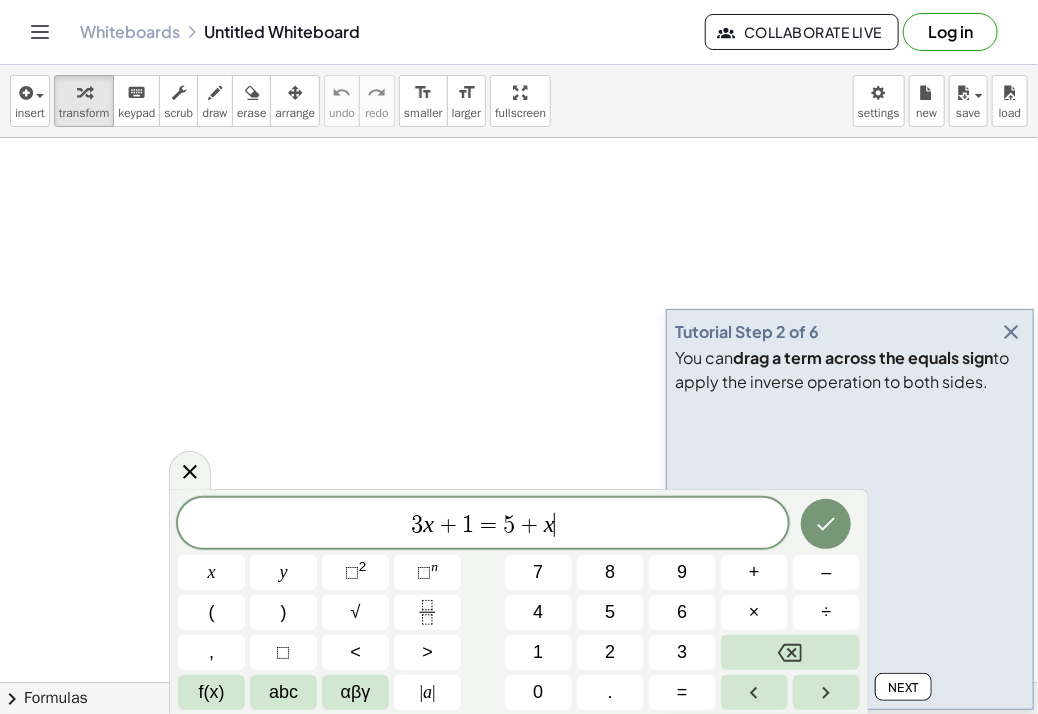 click at bounding box center [519, 692] 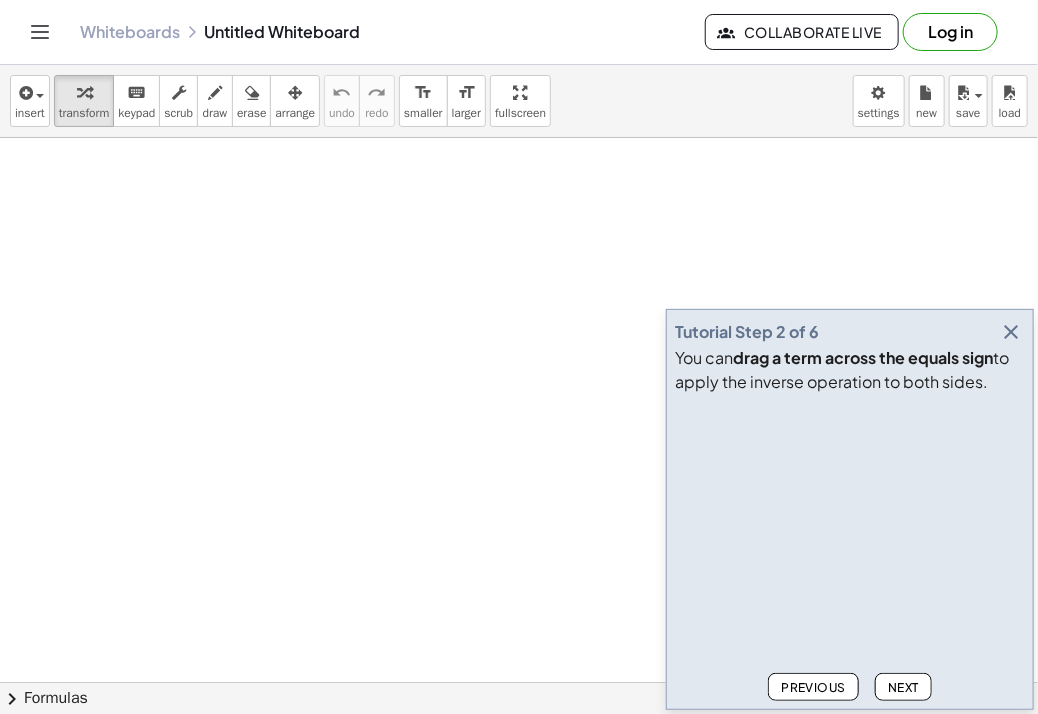 drag, startPoint x: 665, startPoint y: 453, endPoint x: 863, endPoint y: 613, distance: 254.5663 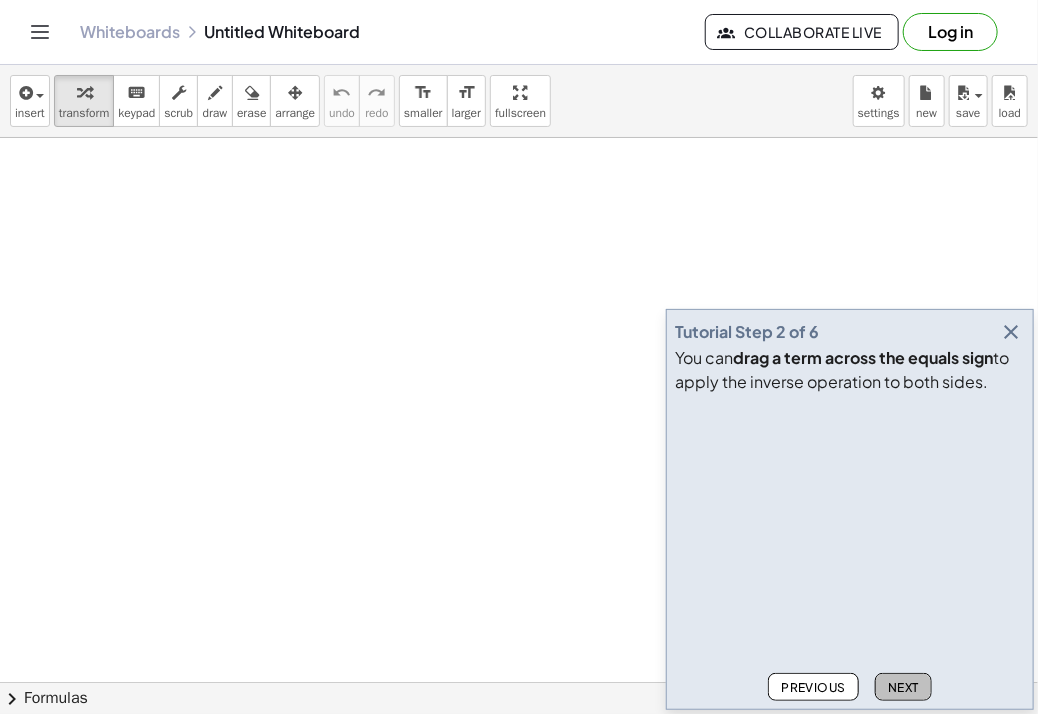 click on "Next" 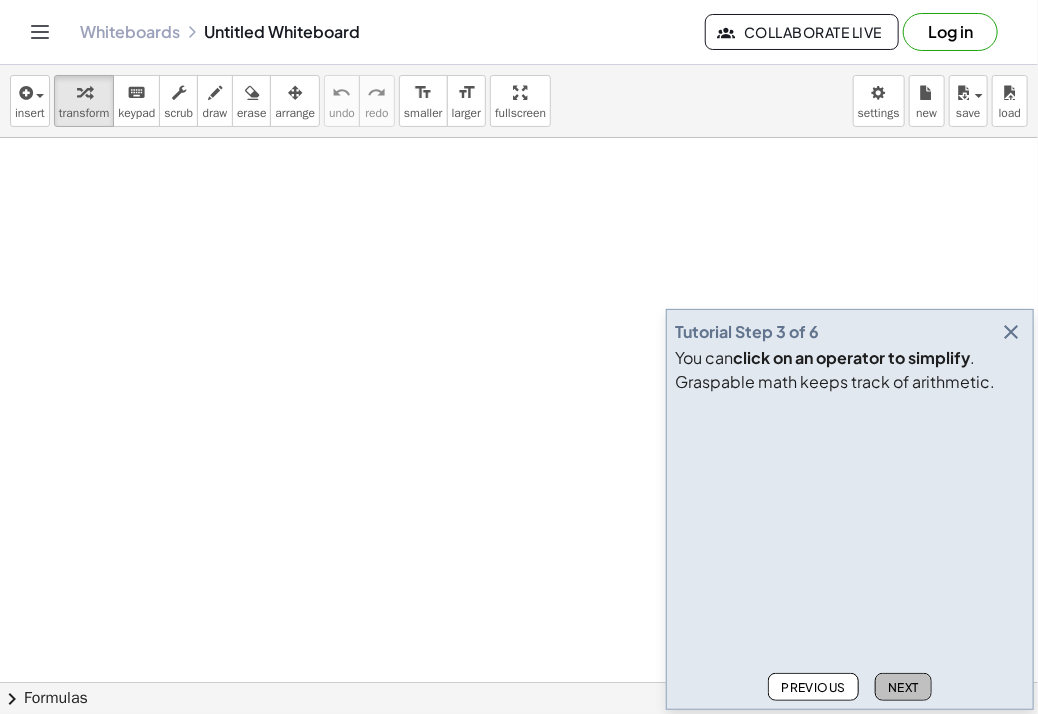 click on "Next" 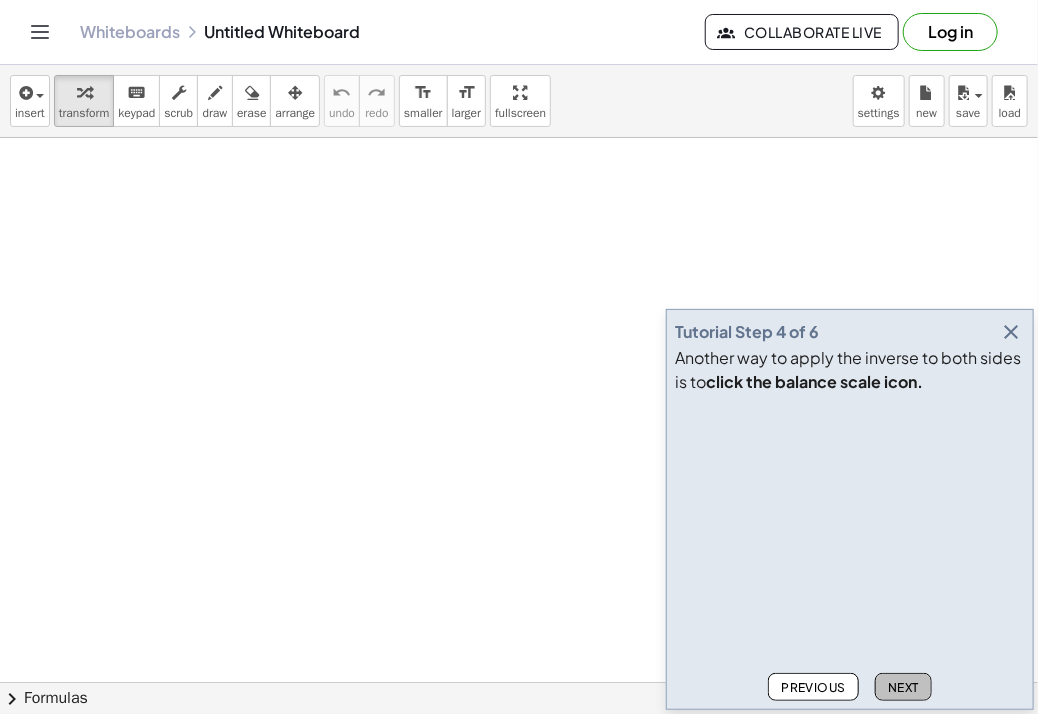 click on "Next" 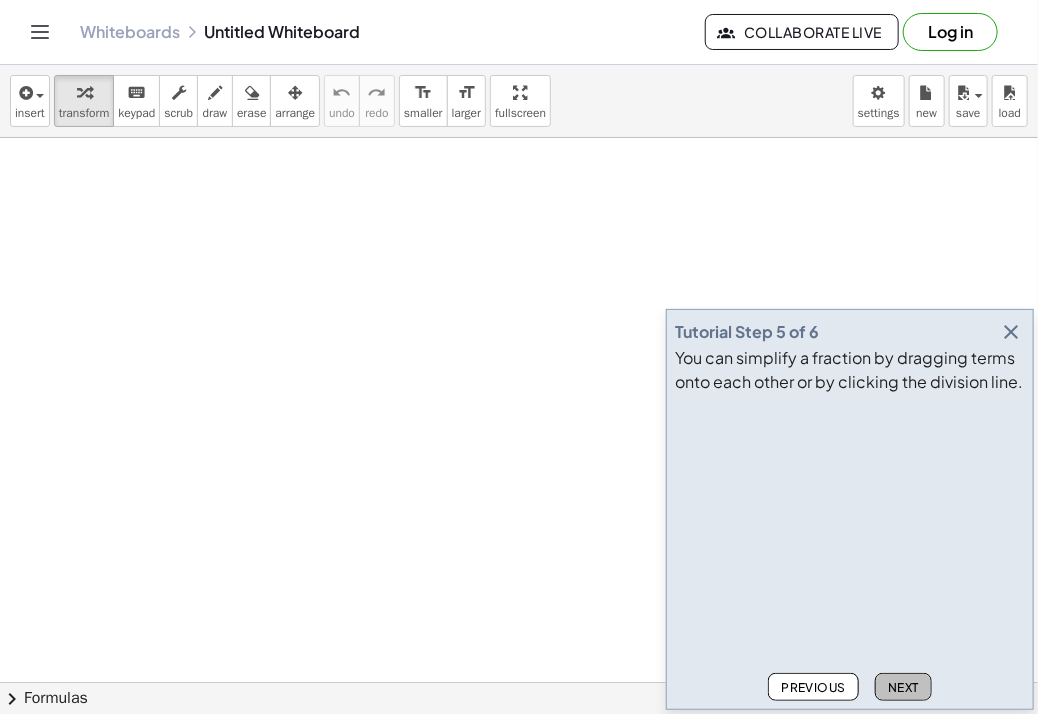 click on "Next" 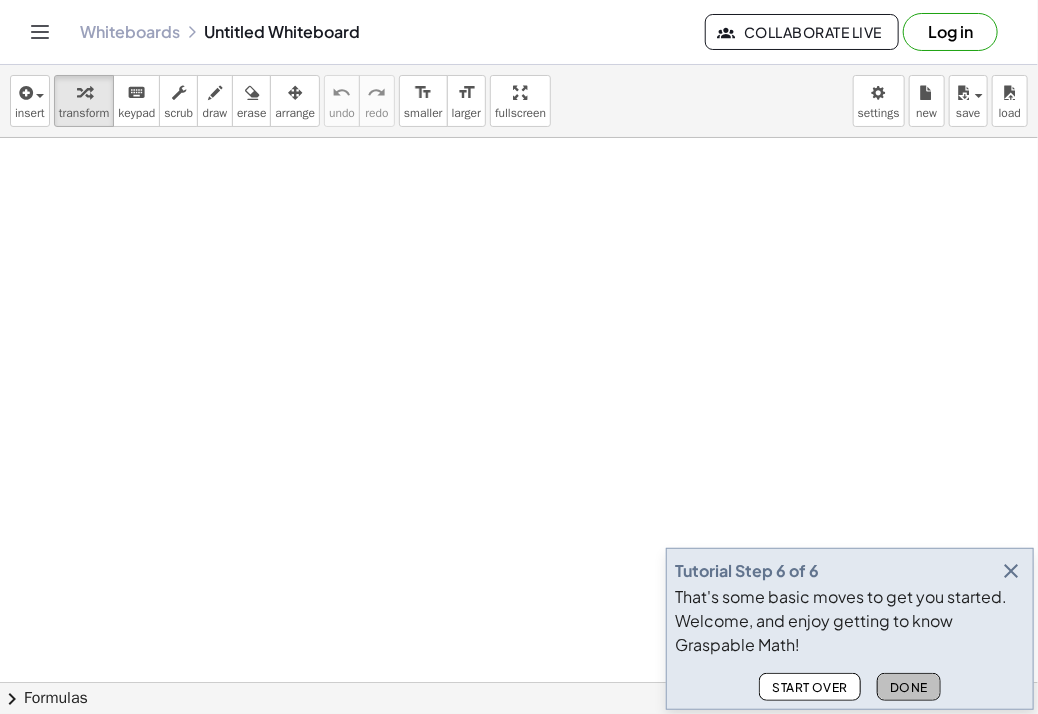 click on "Done" 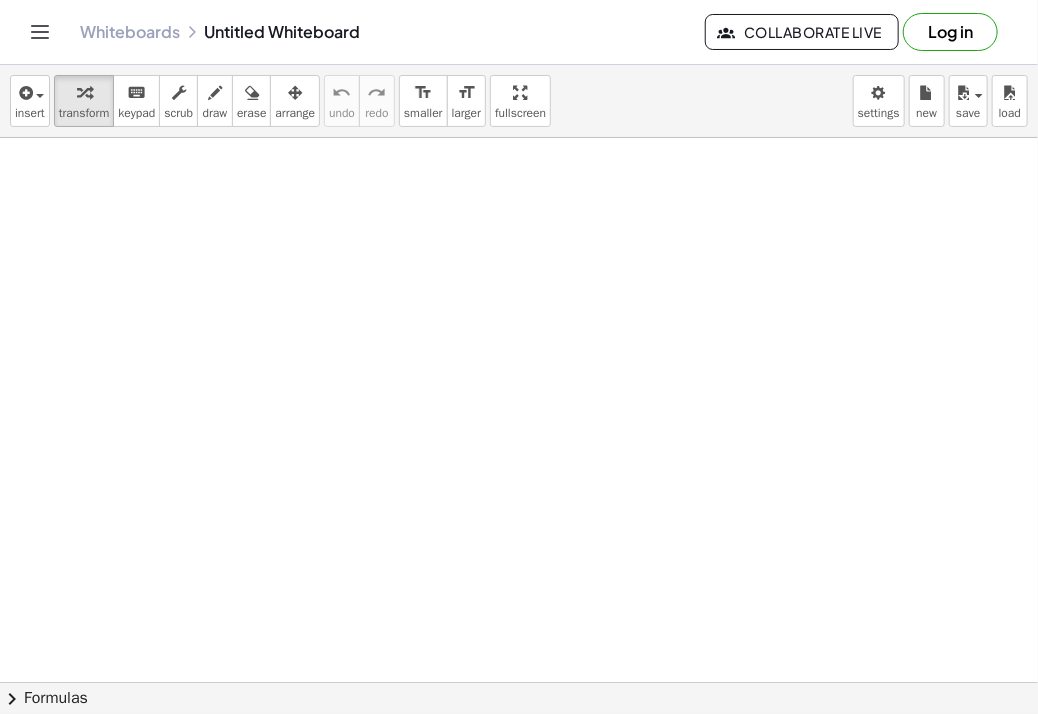 click at bounding box center [519, 692] 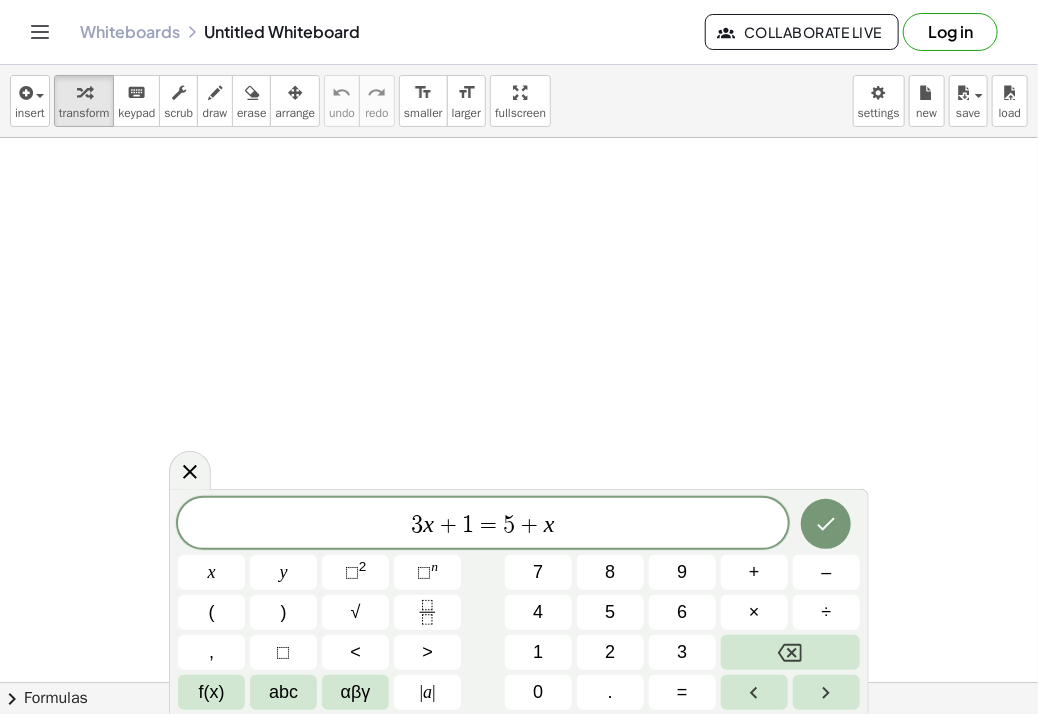 drag, startPoint x: 119, startPoint y: 210, endPoint x: 370, endPoint y: 269, distance: 257.84103 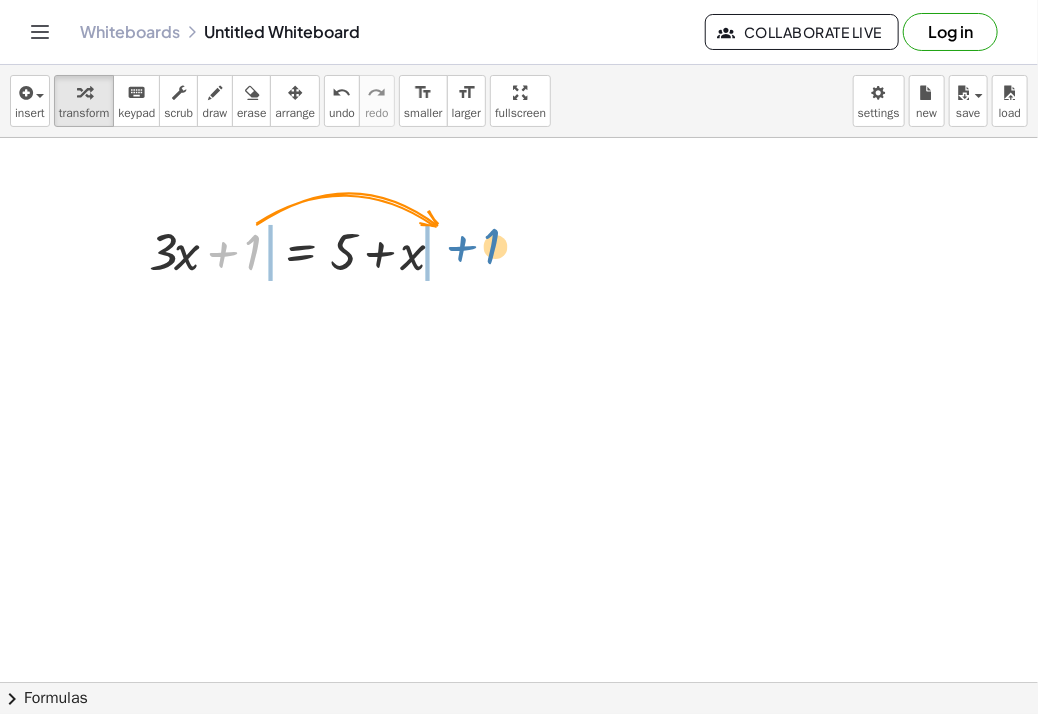 drag, startPoint x: 251, startPoint y: 259, endPoint x: 490, endPoint y: 254, distance: 239.05229 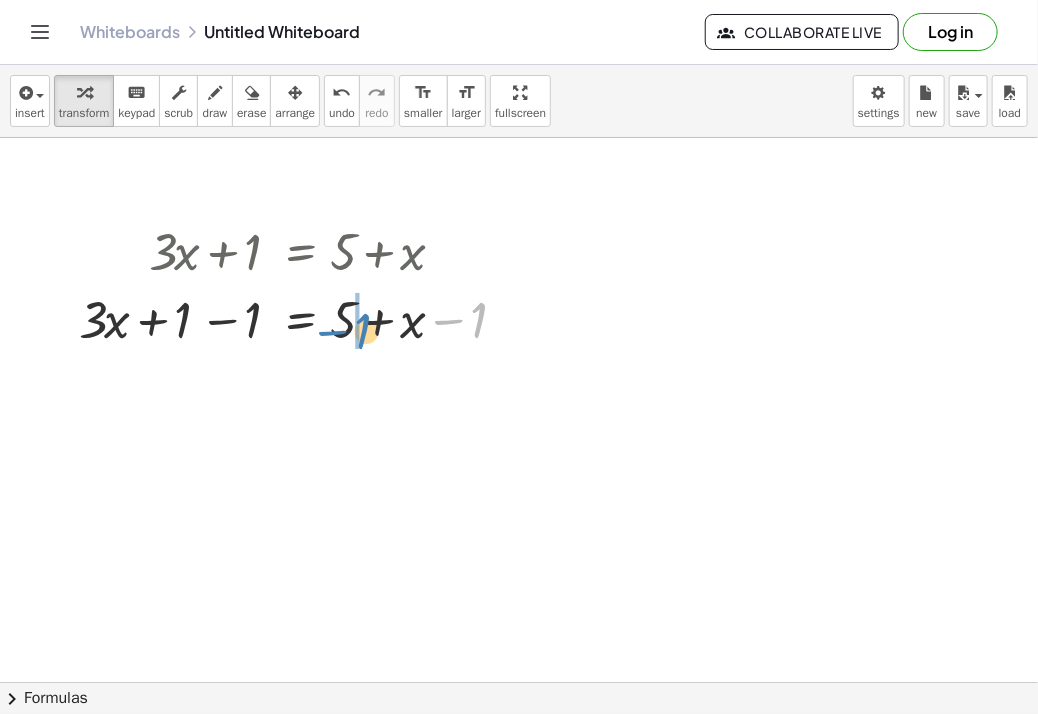drag, startPoint x: 481, startPoint y: 321, endPoint x: 363, endPoint y: 331, distance: 118.42297 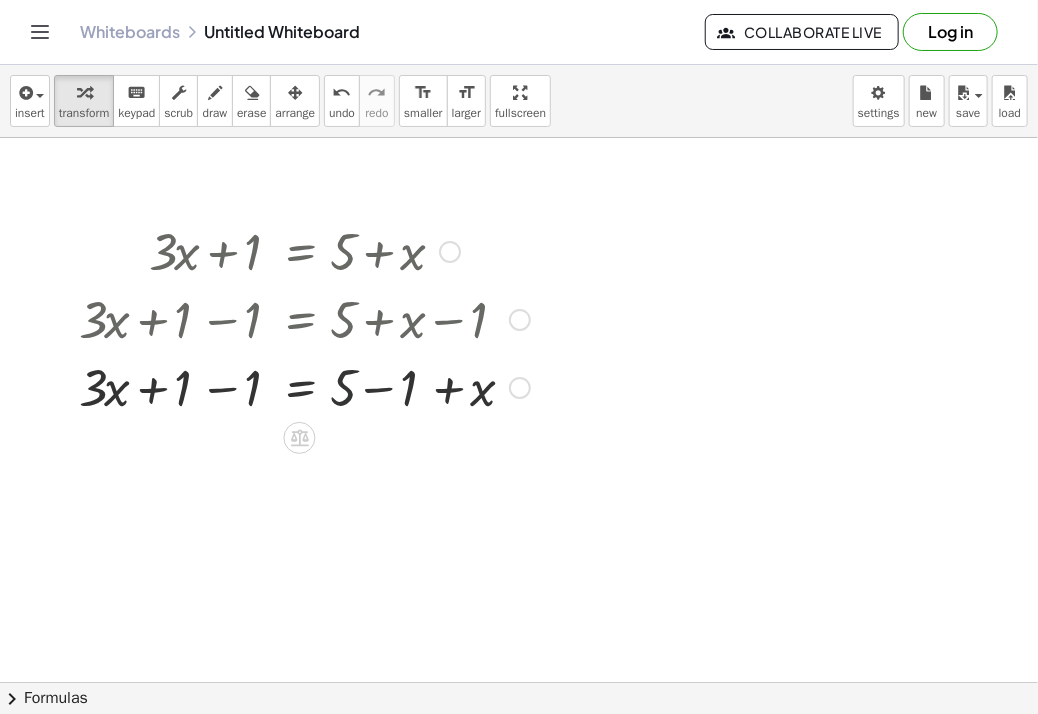click at bounding box center (304, 386) 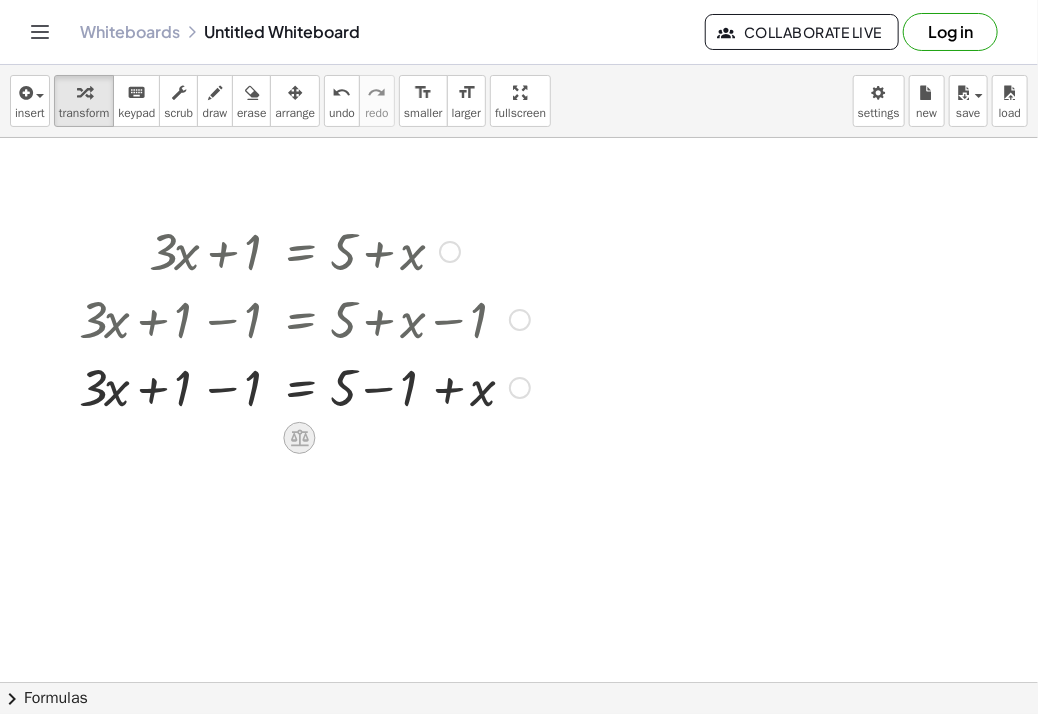 click at bounding box center (300, 438) 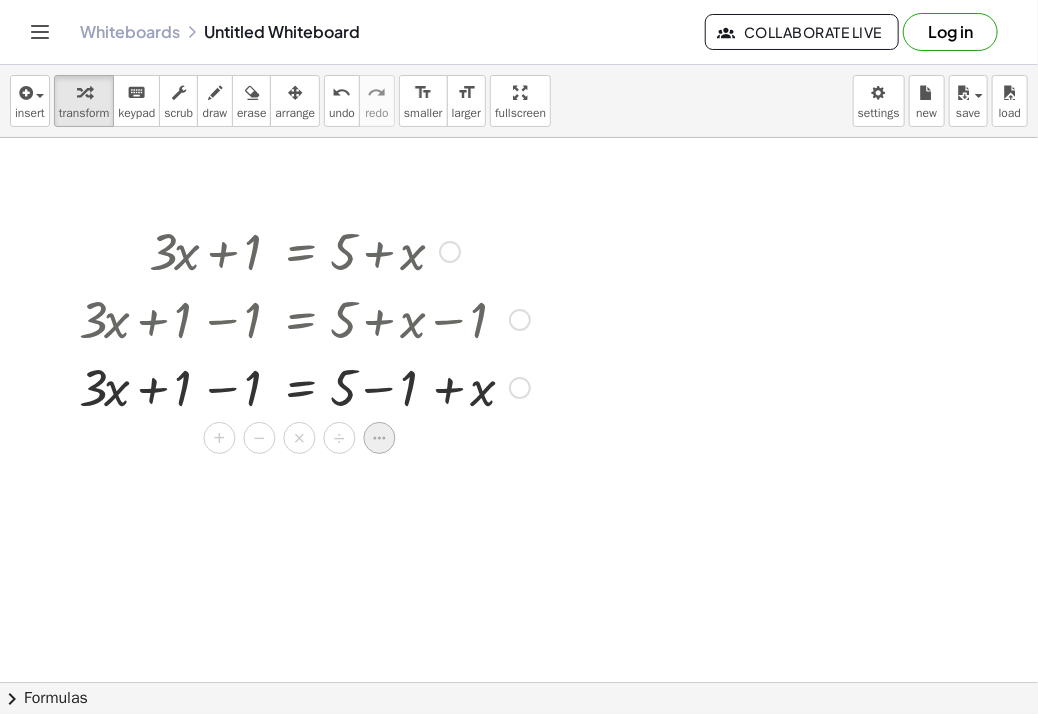 click 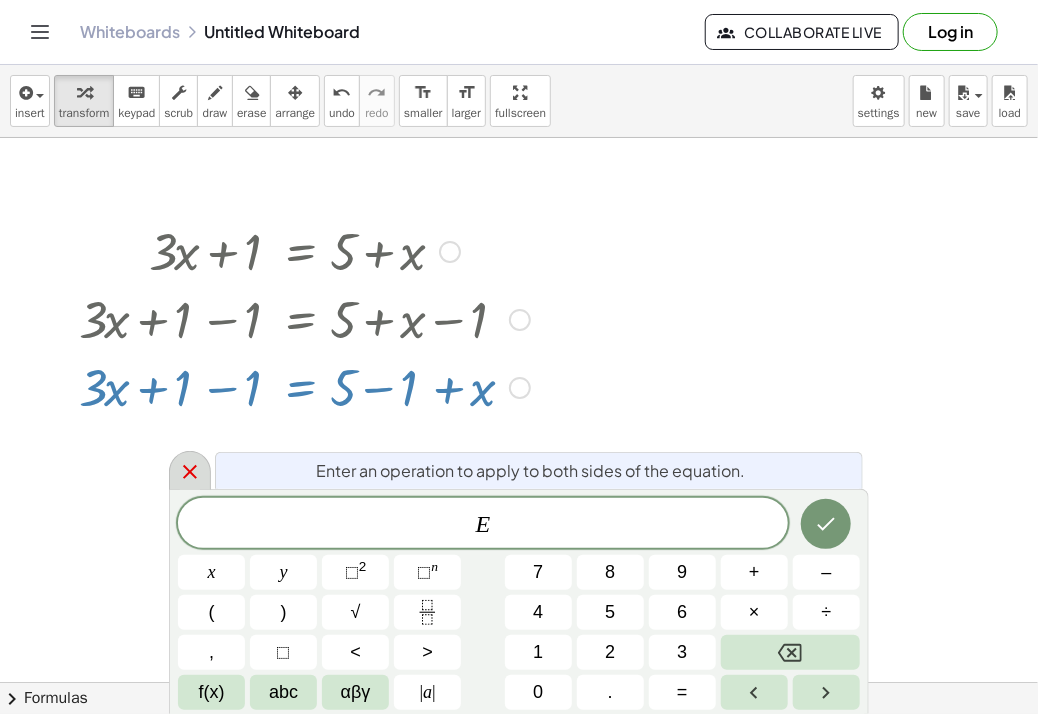 click 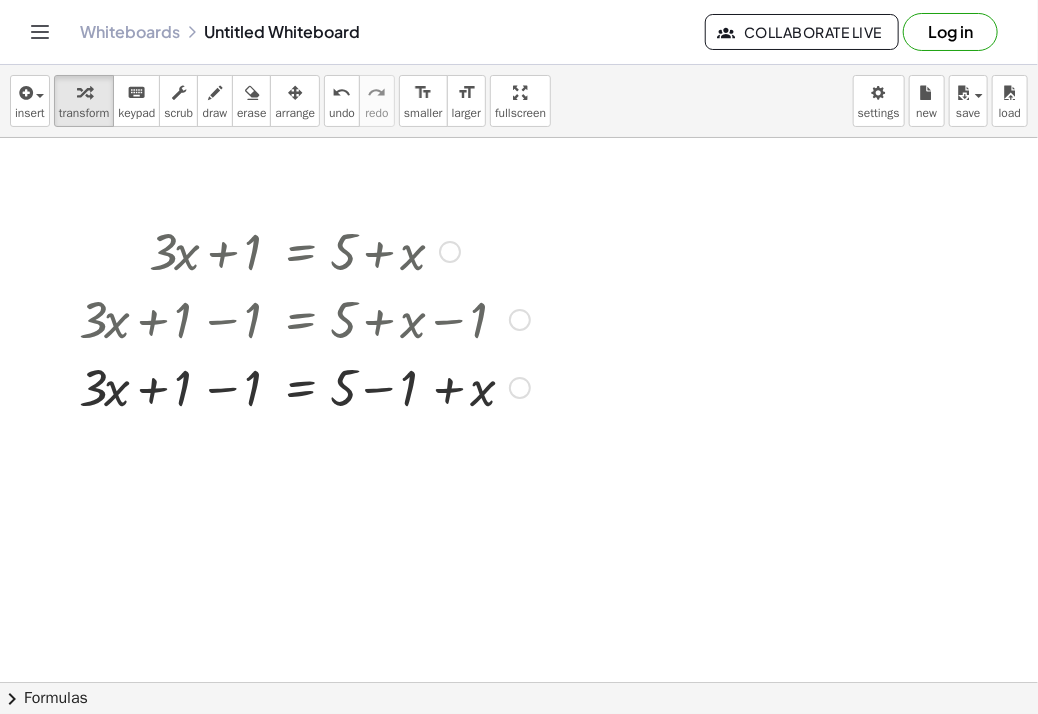 click at bounding box center [304, 386] 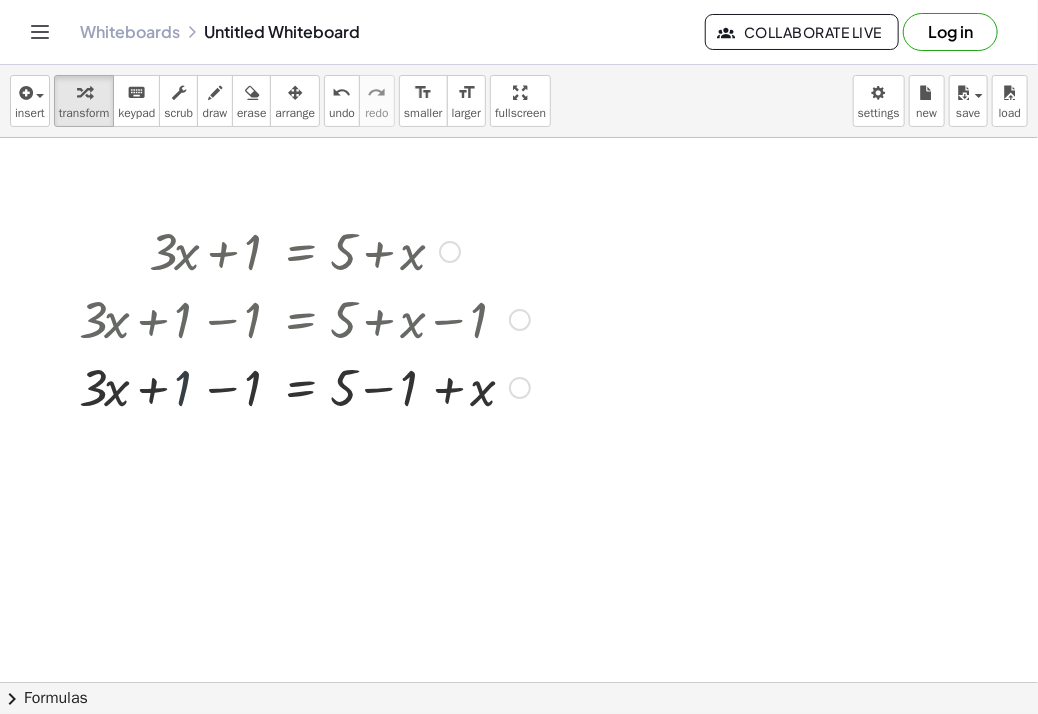 click at bounding box center (304, 386) 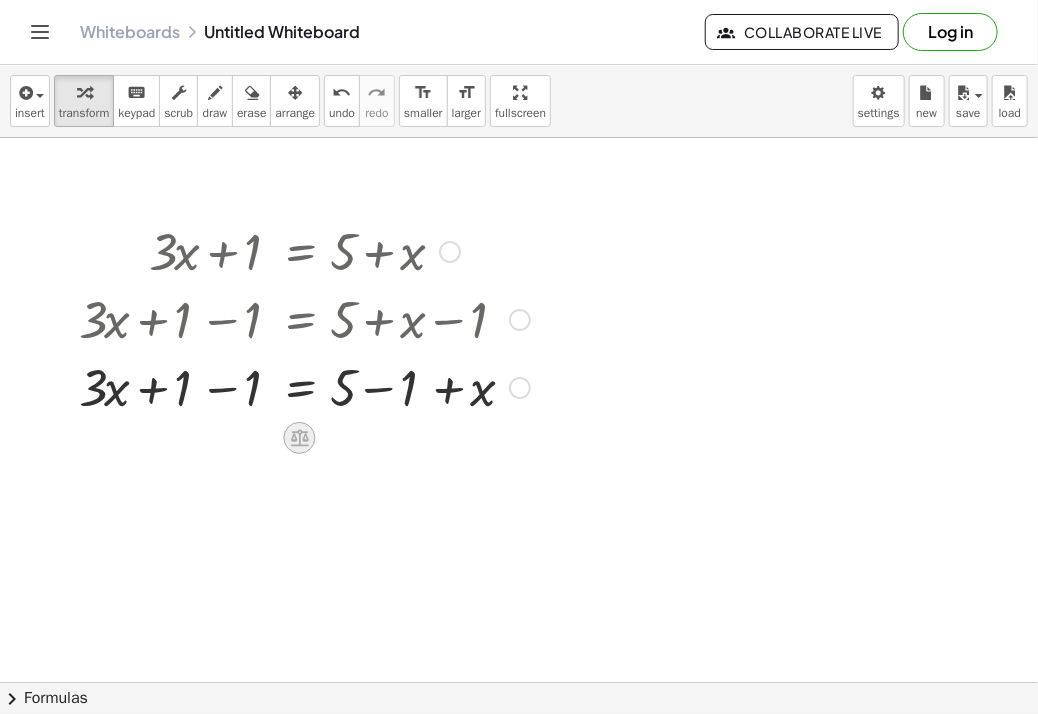 click at bounding box center [300, 438] 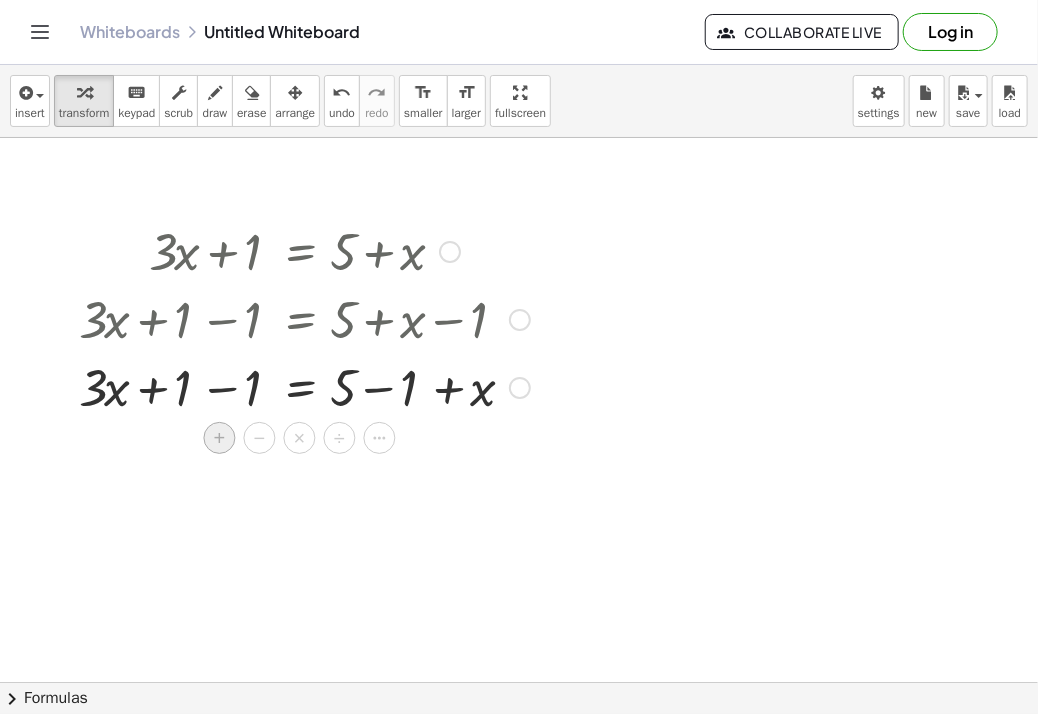 click on "+" at bounding box center (220, 438) 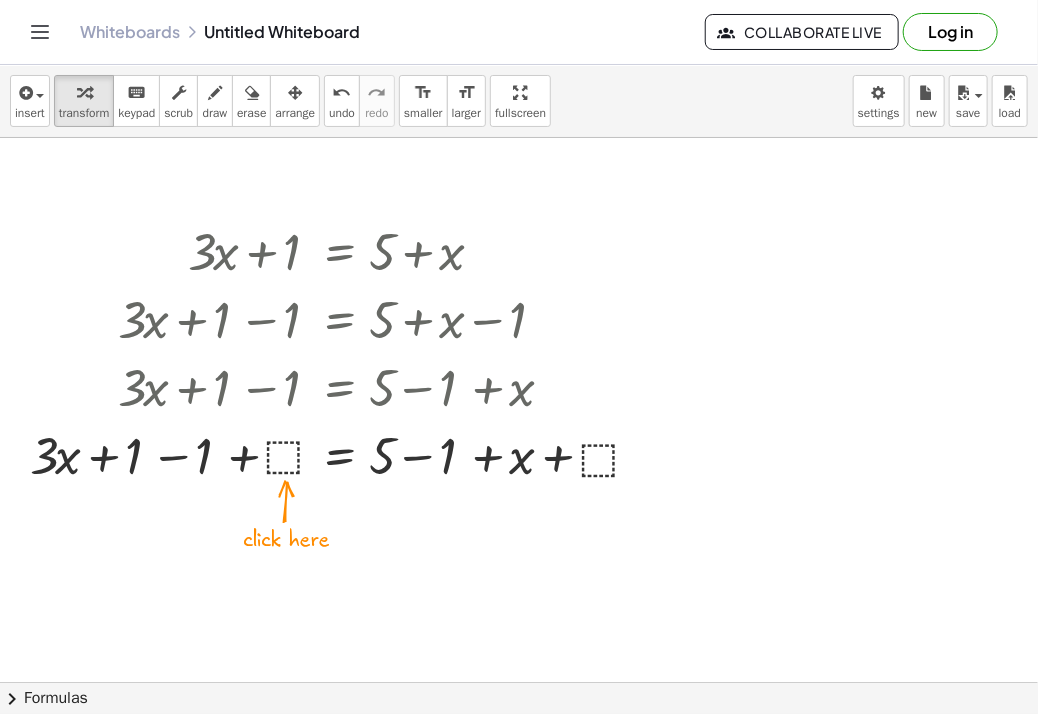 click at bounding box center (519, 692) 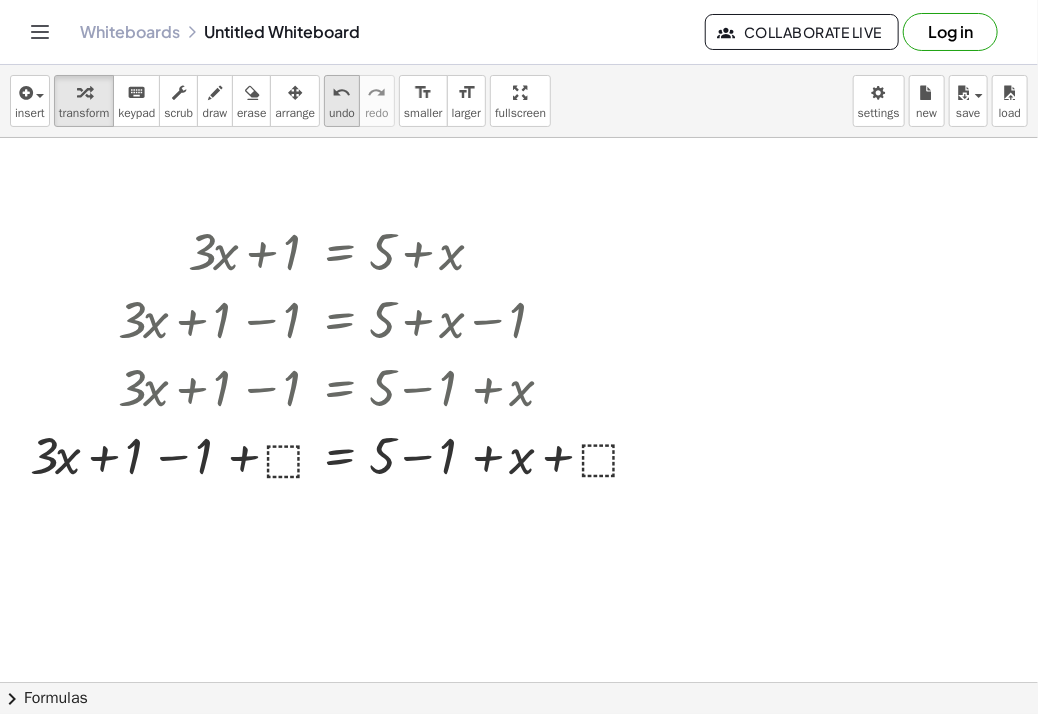 click on "undo" at bounding box center [342, 113] 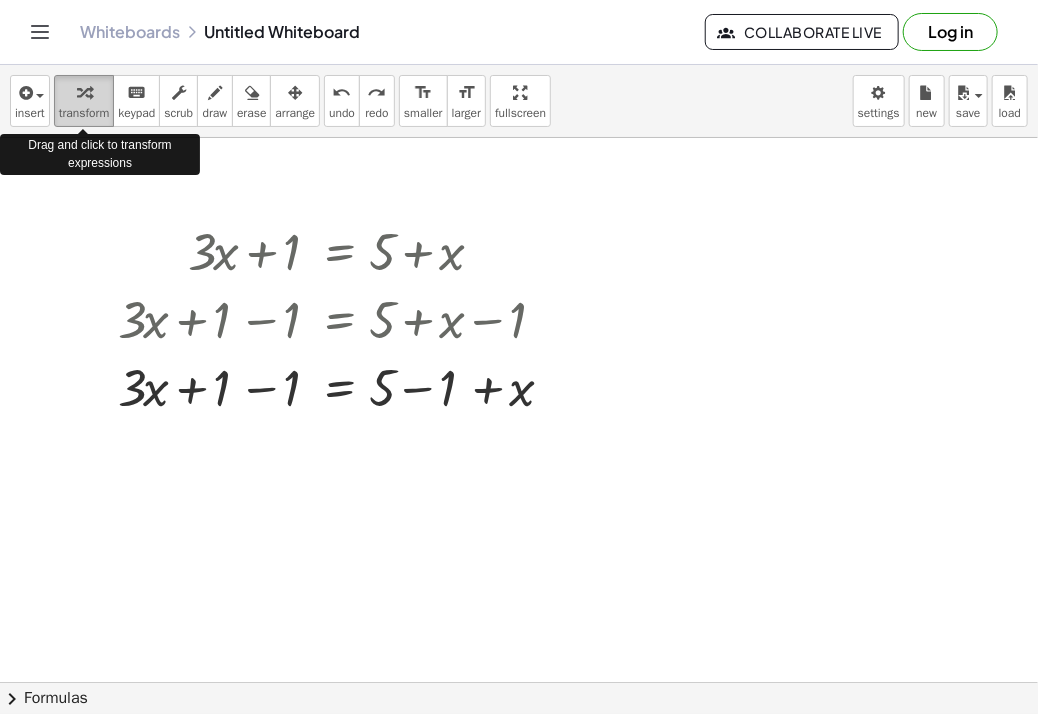 click on "transform" at bounding box center [84, 113] 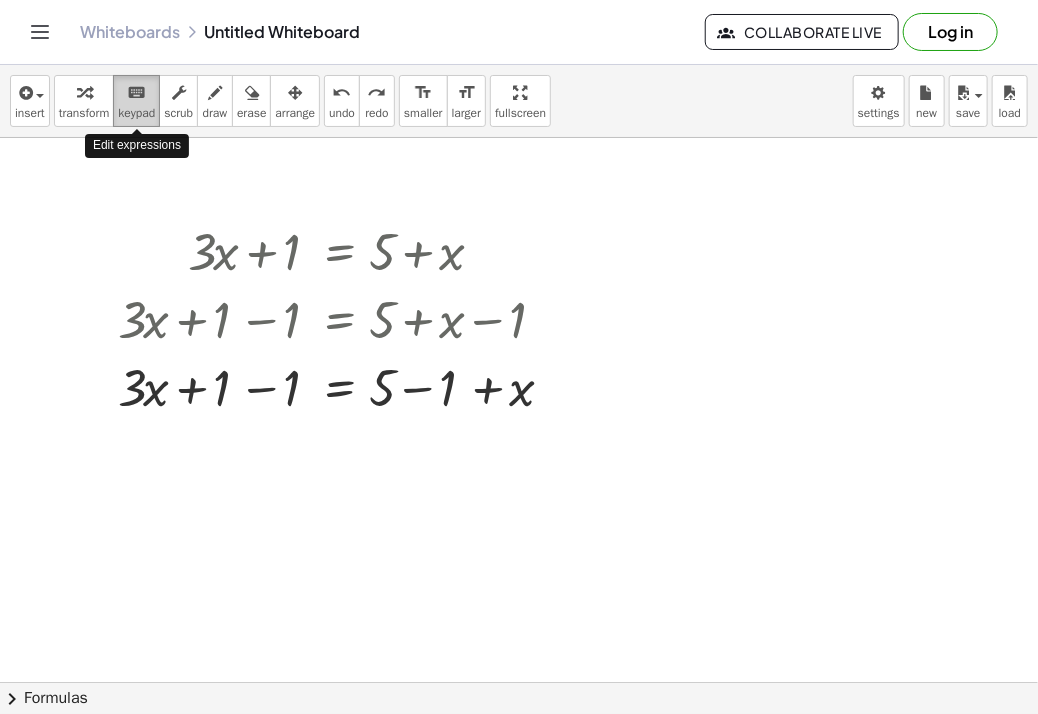 click on "keyboard" at bounding box center (136, 93) 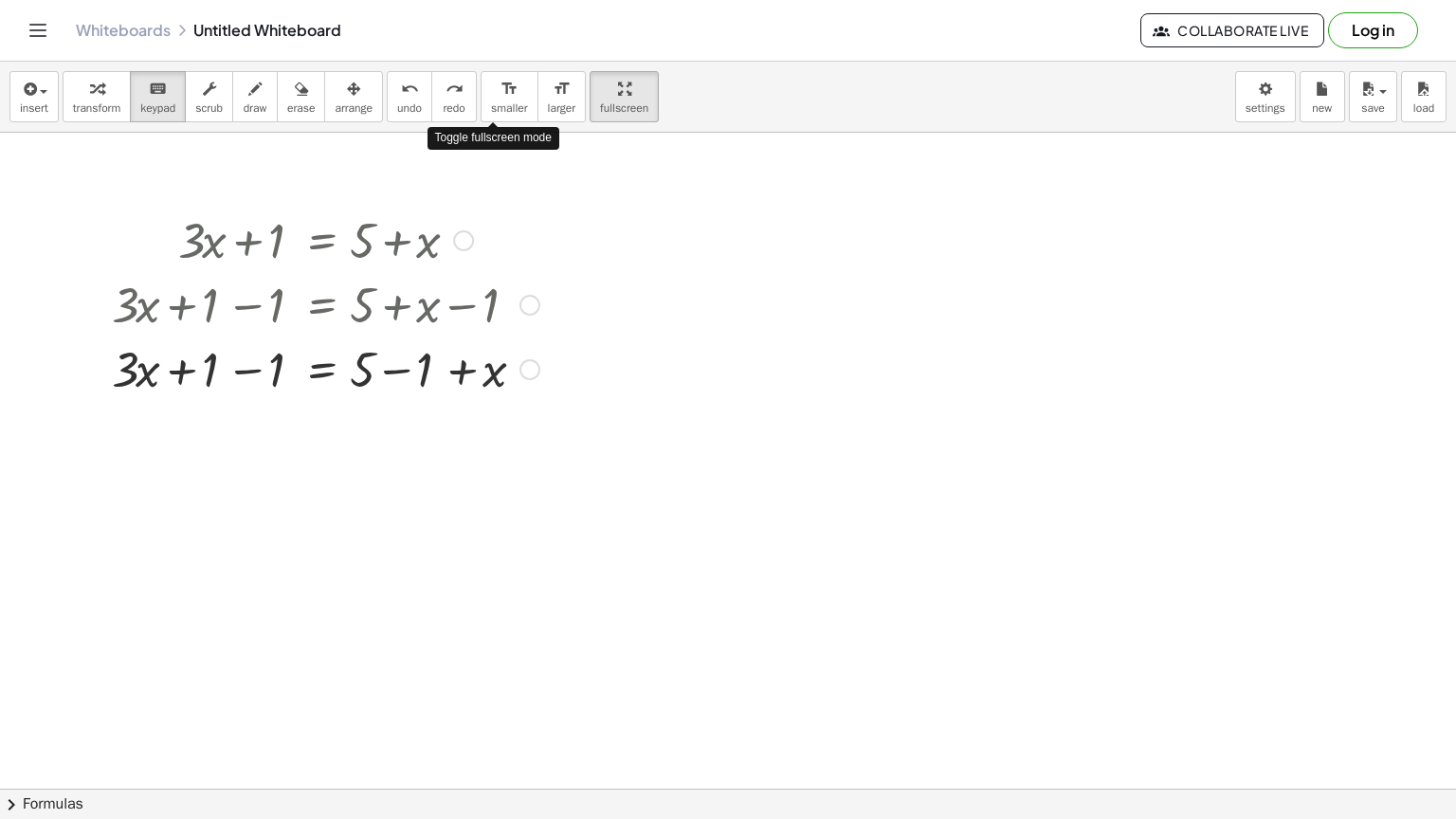 drag, startPoint x: 472, startPoint y: 87, endPoint x: 486, endPoint y: 177, distance: 91.08238 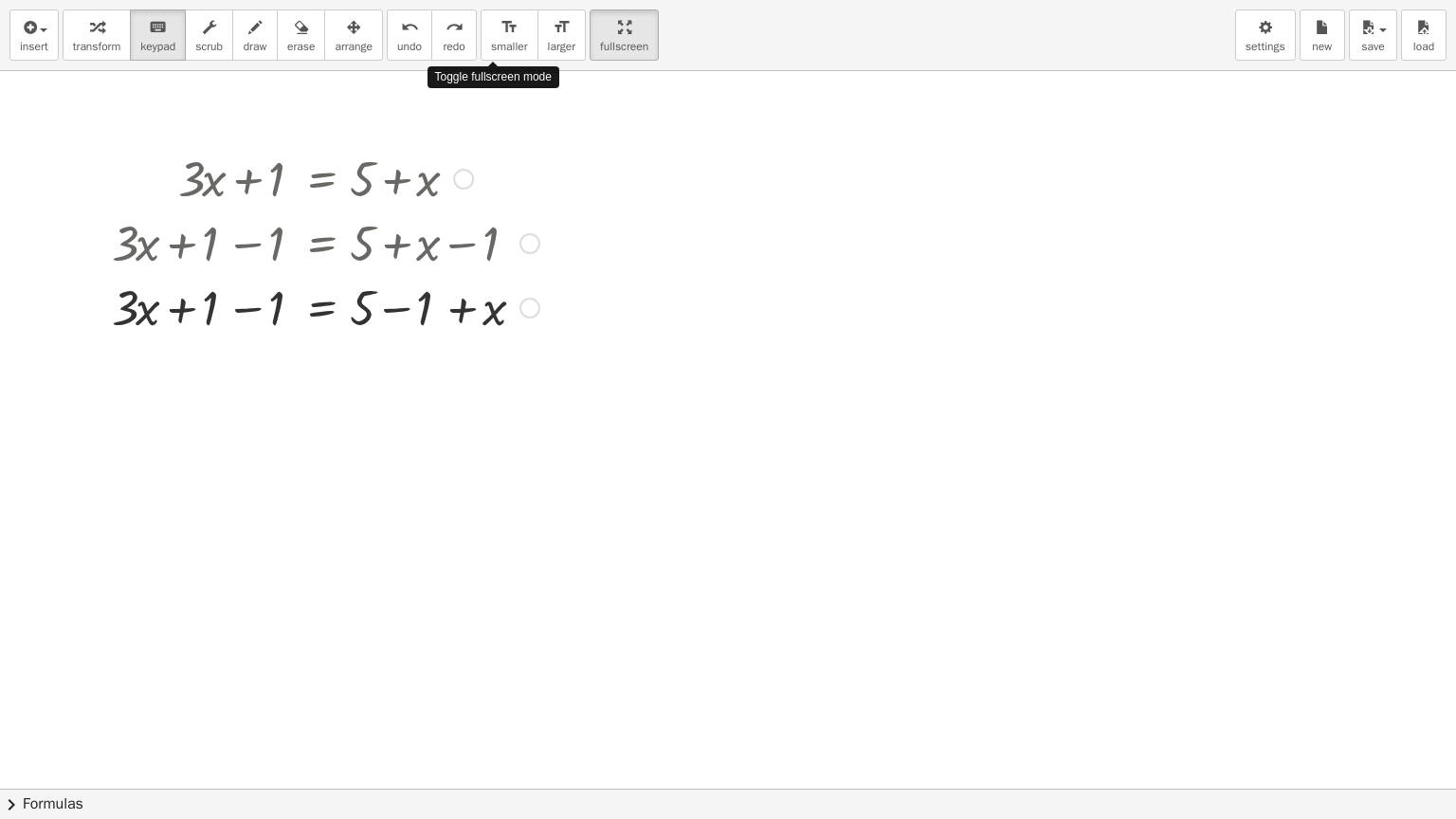 click on "insert select one: Math Expression Function Text Youtube Video Graphing Geometry Geometry 3D transform keyboard keypad scrub draw erase arrange undo undo redo redo format_size smaller format_size larger fullscreen load   save new settings Toggle fullscreen mode + · 3 · x + 1 = + 5 + x + · 3 · x + 1 − 1 = + 5 + x − 1 + · 3 · x + 1 − 1 = + 5 − 1 + x × chevron_right  Formulas
Drag one side of a formula onto a highlighted expression on the canvas to apply it.
Quadratic Formula
+ · a · x 2 + · b · x + c = 0
⇔
x = · ( − b ± 2 √ ( + b 2 − · 4 · a · c ) ) · 2 · a
+ x 2 + · p · x + q = 0
⇔
x = − · p · 2 ± 2 √ ( + ( · p · 2 ) 2 − q )
+ x 2 +" at bounding box center (728, 410) 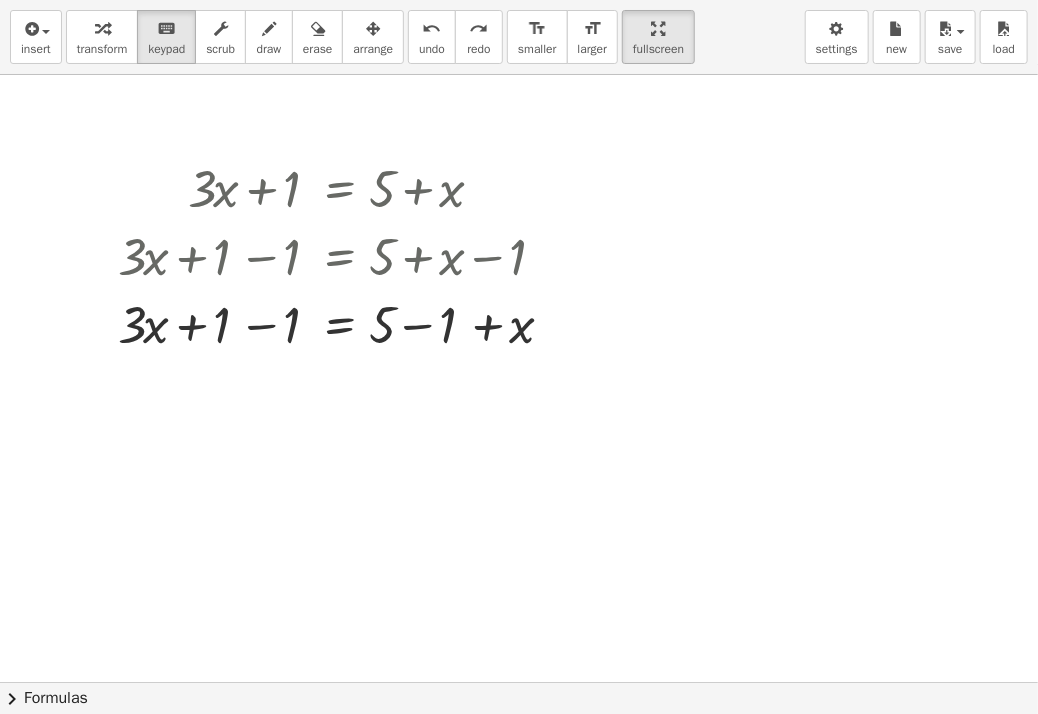 click at bounding box center (519, 682) 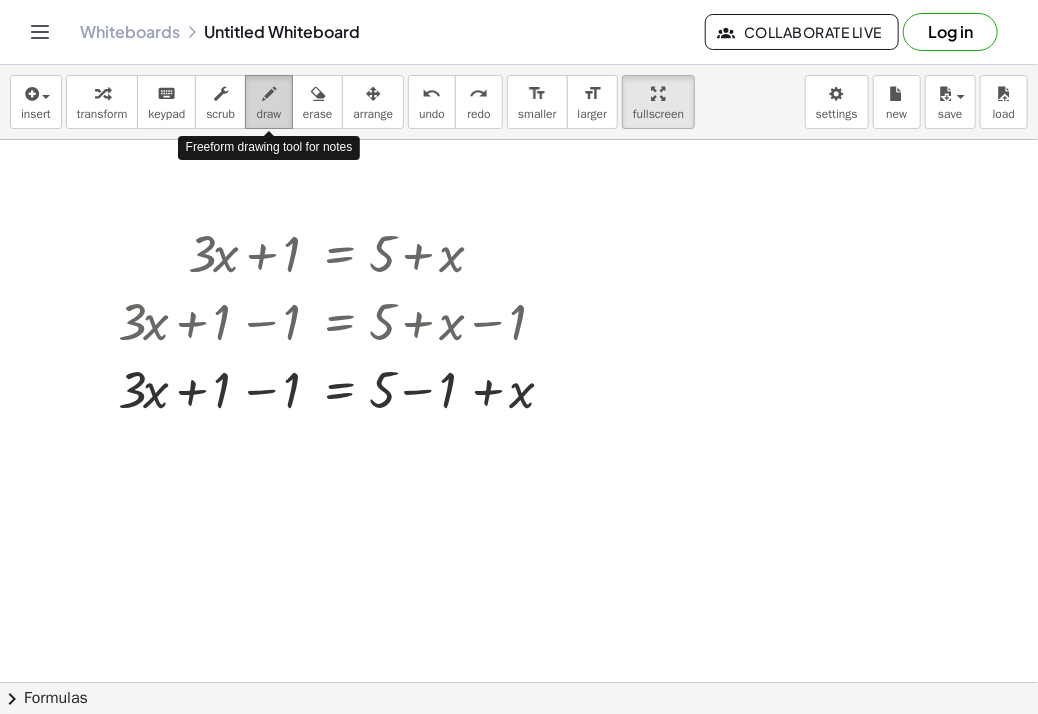 click on "draw" at bounding box center [269, 114] 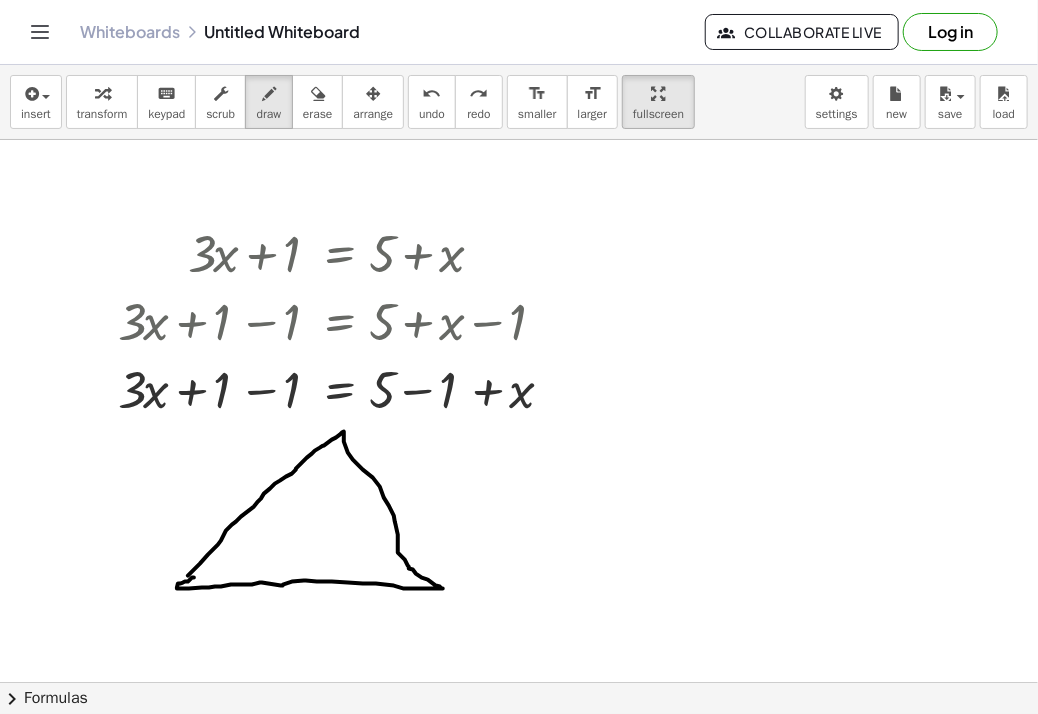 click at bounding box center (519, 694) 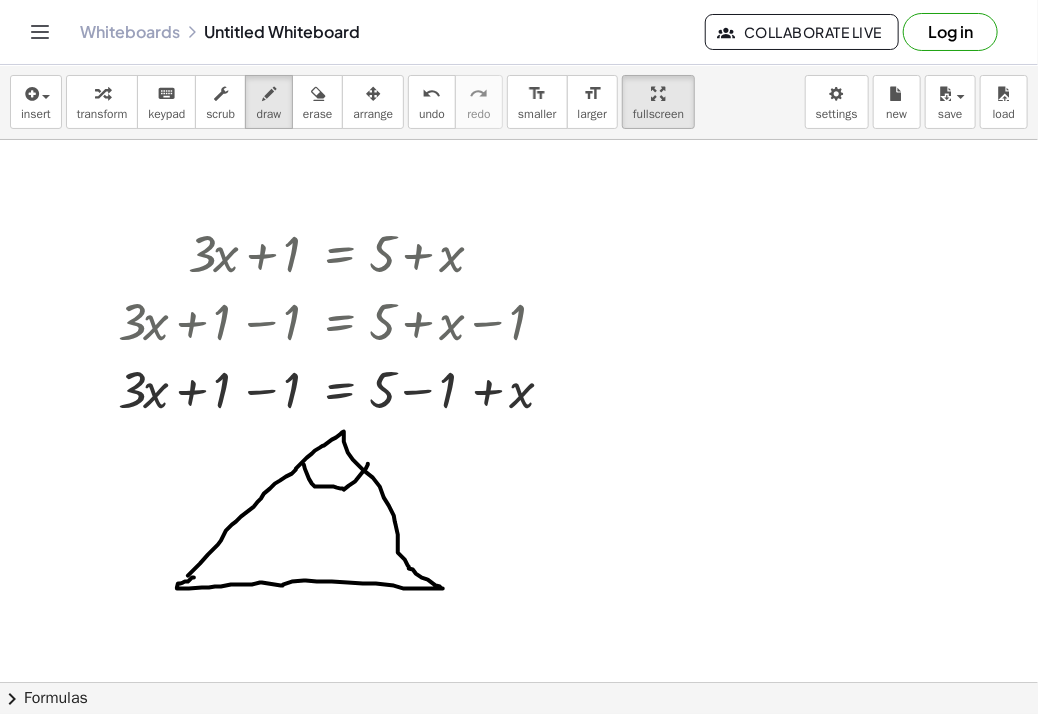 drag, startPoint x: 304, startPoint y: 464, endPoint x: 368, endPoint y: 463, distance: 64.00781 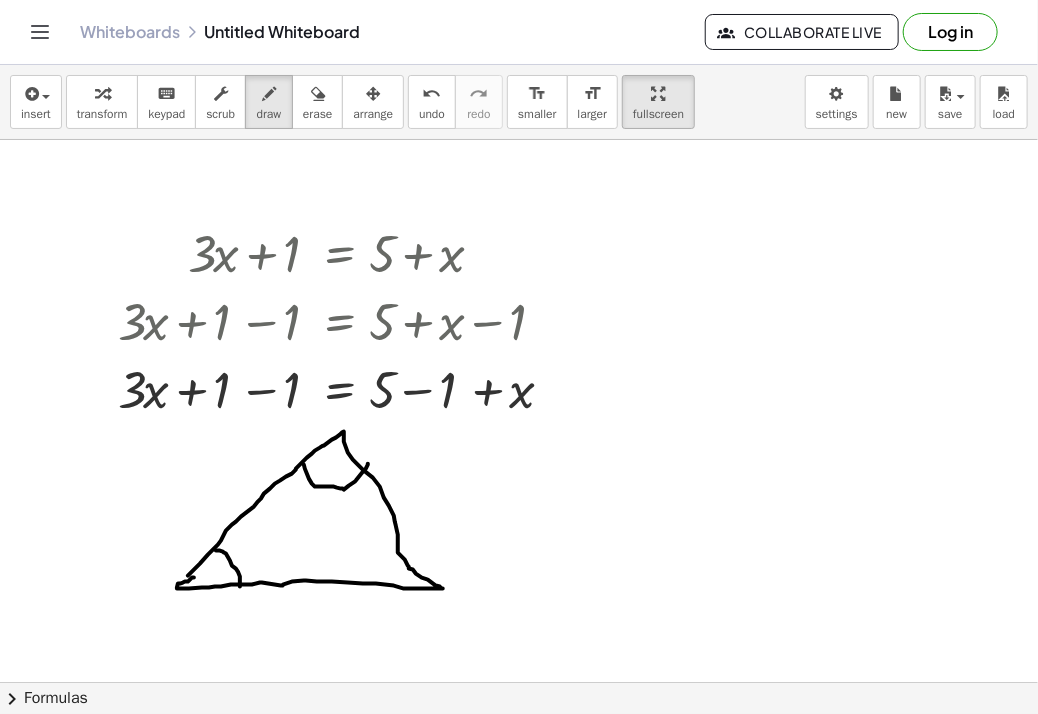 drag, startPoint x: 216, startPoint y: 550, endPoint x: 240, endPoint y: 586, distance: 43.266617 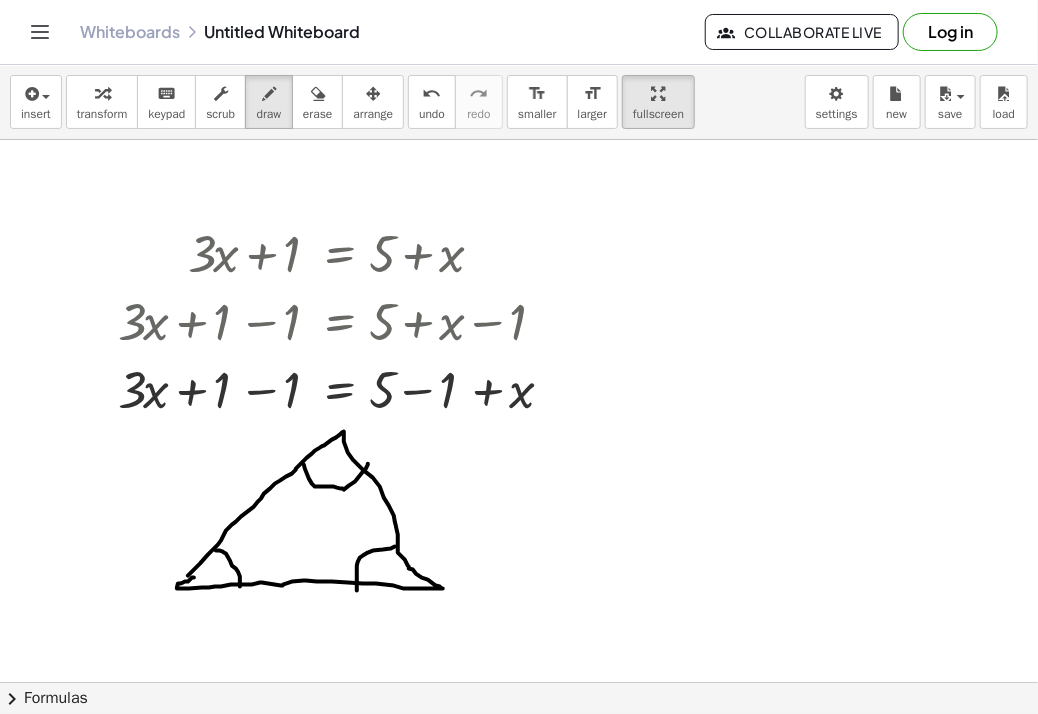 drag, startPoint x: 395, startPoint y: 546, endPoint x: 359, endPoint y: 602, distance: 66.573265 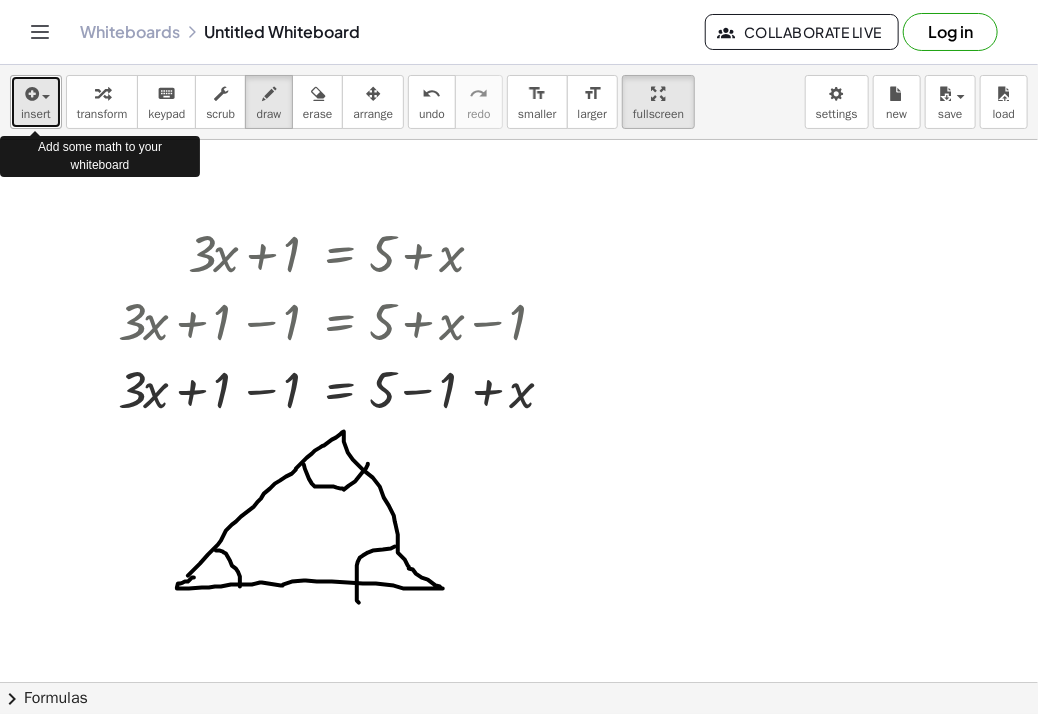 click on "insert" at bounding box center [36, 114] 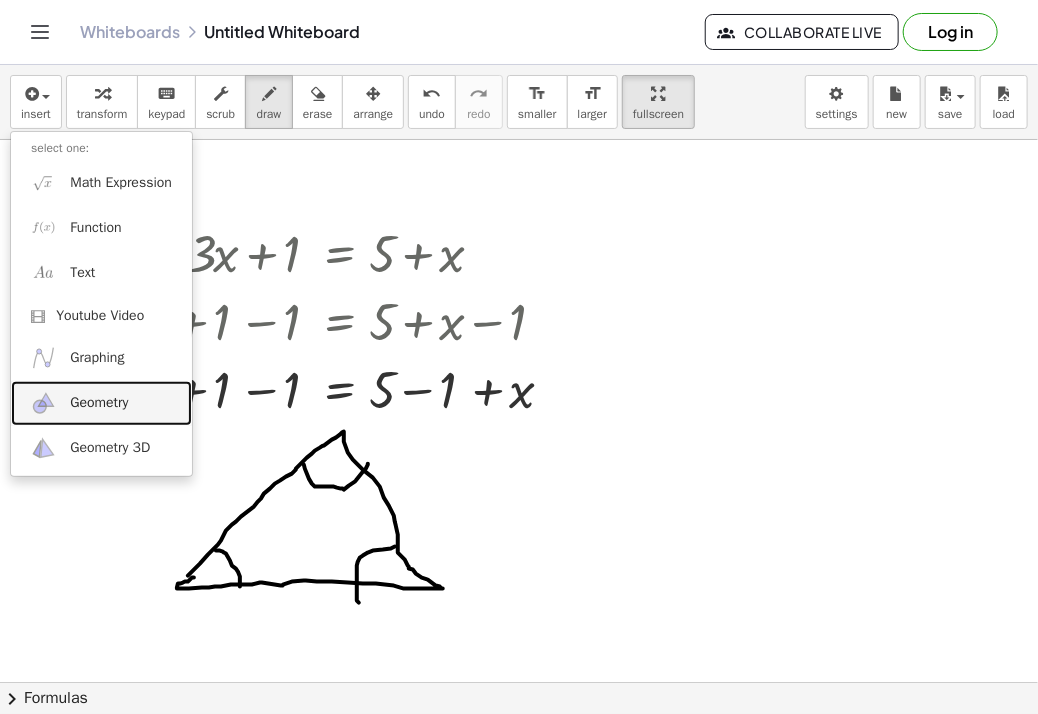 click on "Geometry" at bounding box center [99, 403] 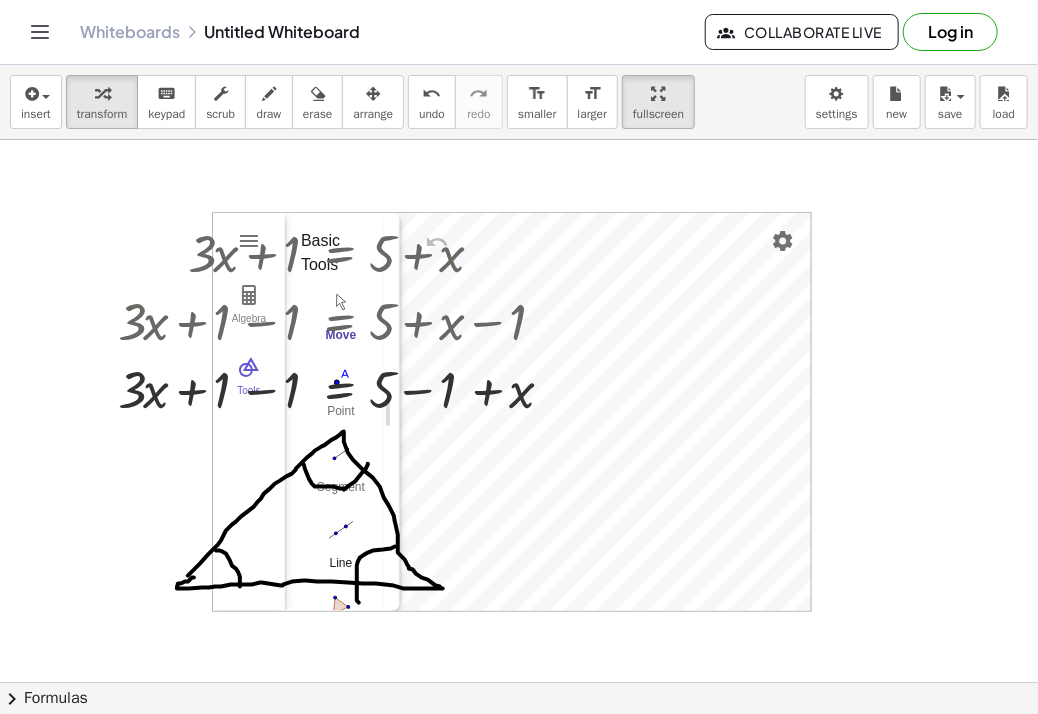 click at bounding box center [341, 530] 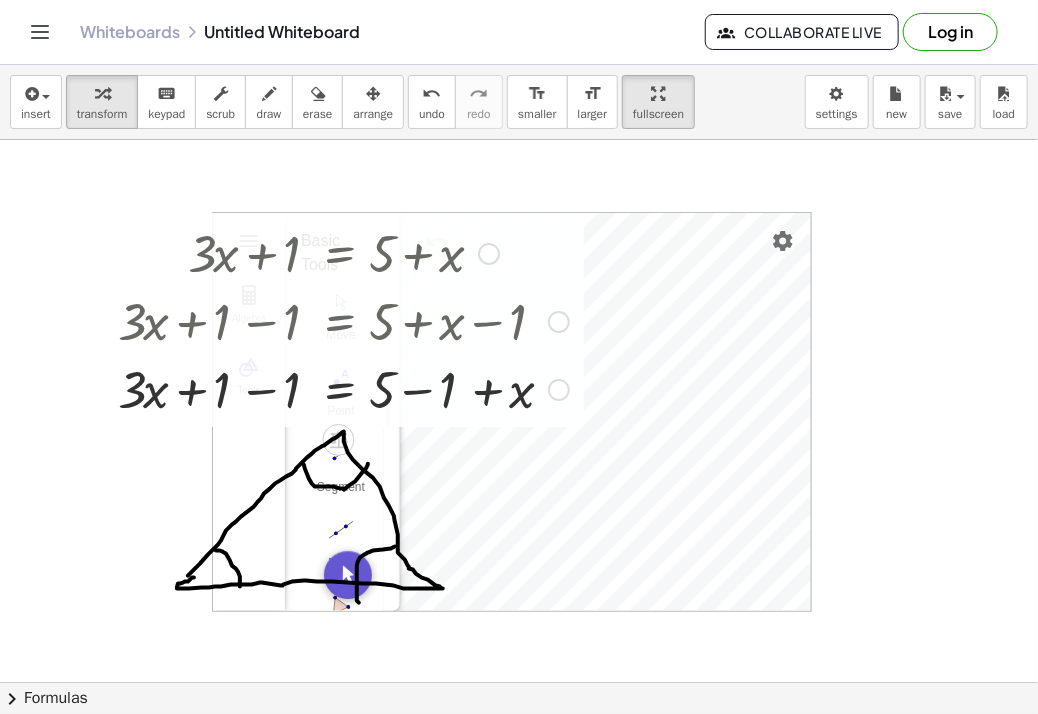 click on "+ · 3 · x + 1 = + 5 + x + · 3 · x + 1 − 1 = + 5 + x − 1 + · 3 · x + 1 − 1 = + 5 − 1 + x     Algebra Tools Point A GeoGebra Geometry Basic Tools Move Point Segment Line Polygon Circle with Center through Point More" at bounding box center (519, 694) 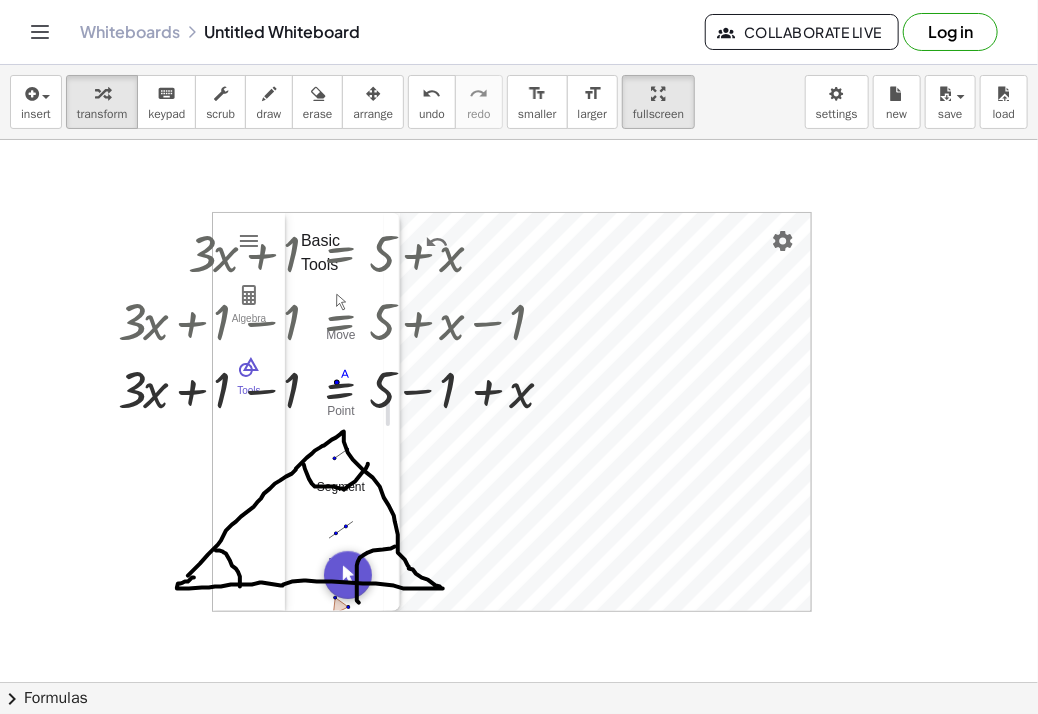click on "Segment" at bounding box center (341, 494) 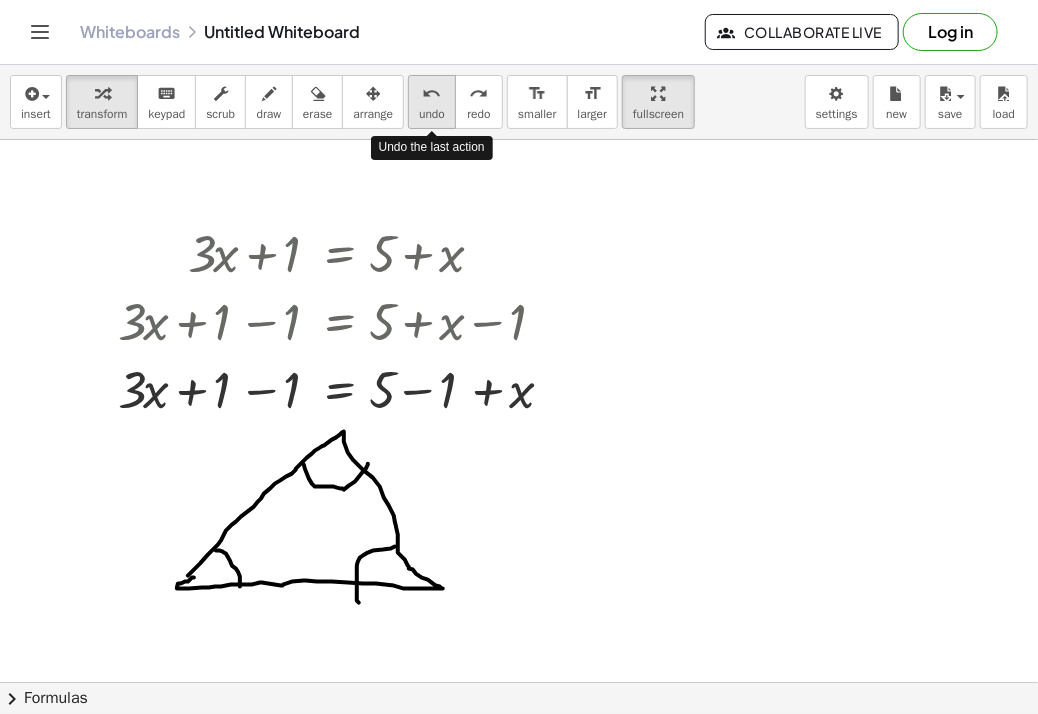click on "undo undo" at bounding box center (432, 102) 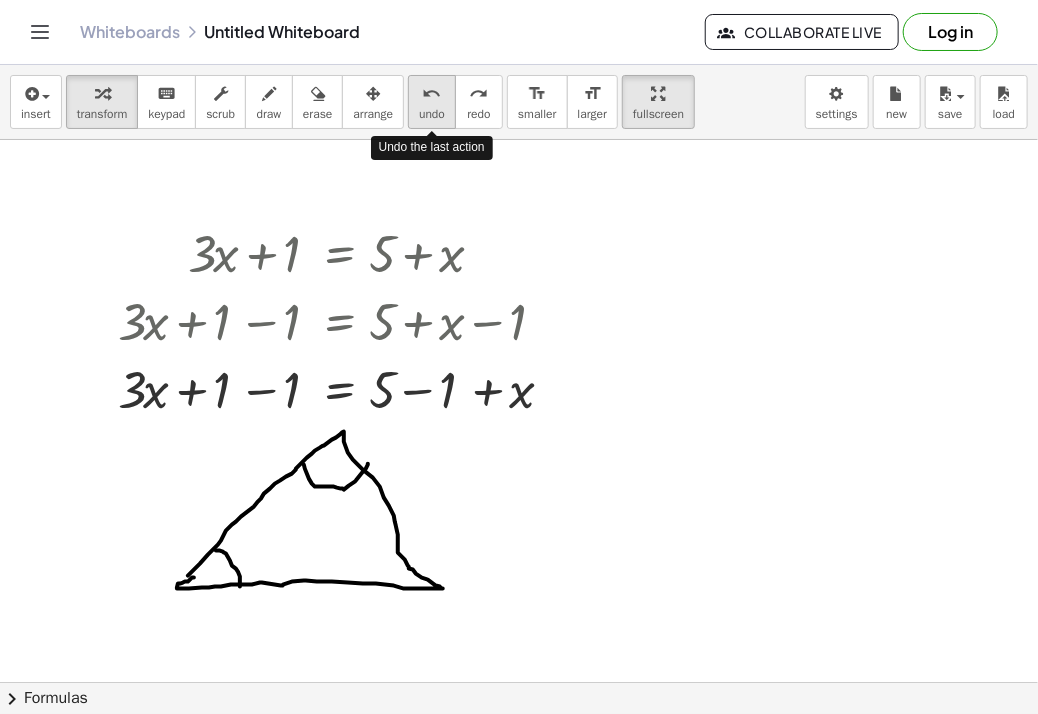 click on "undo undo" at bounding box center (432, 102) 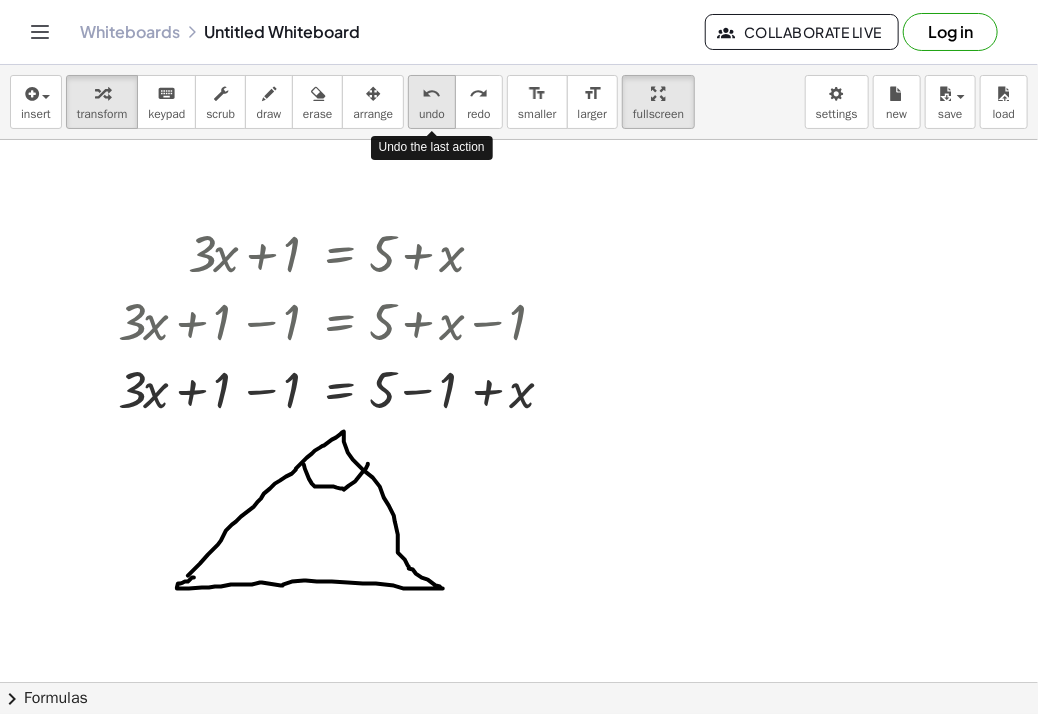 click on "undo undo" at bounding box center (432, 102) 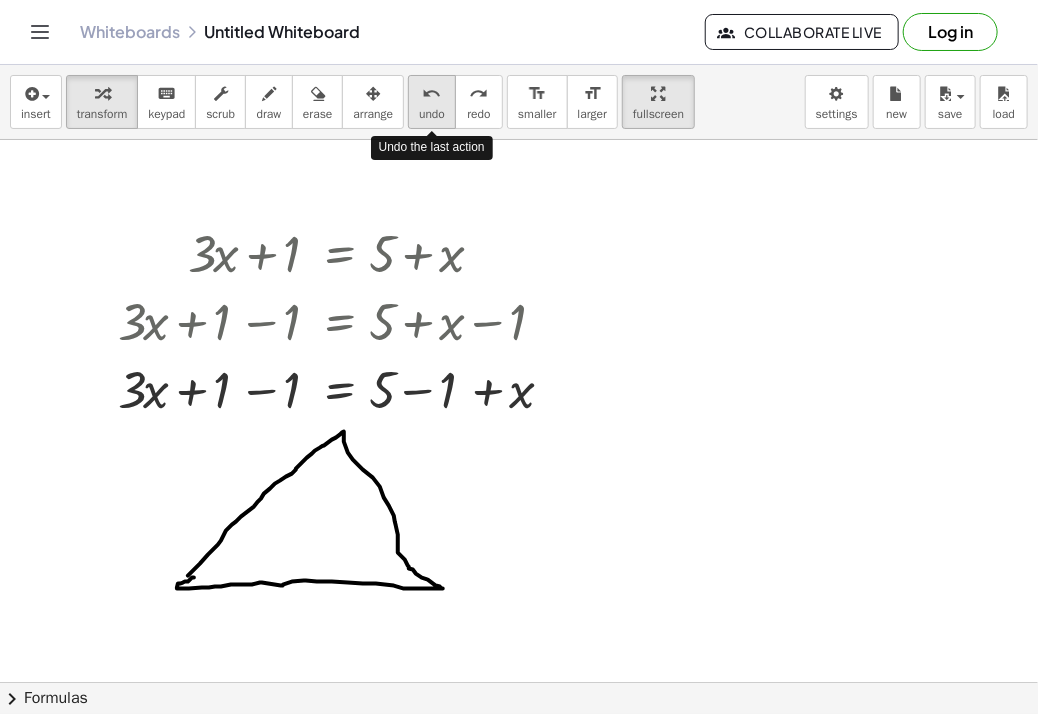 click on "undo undo" at bounding box center (432, 102) 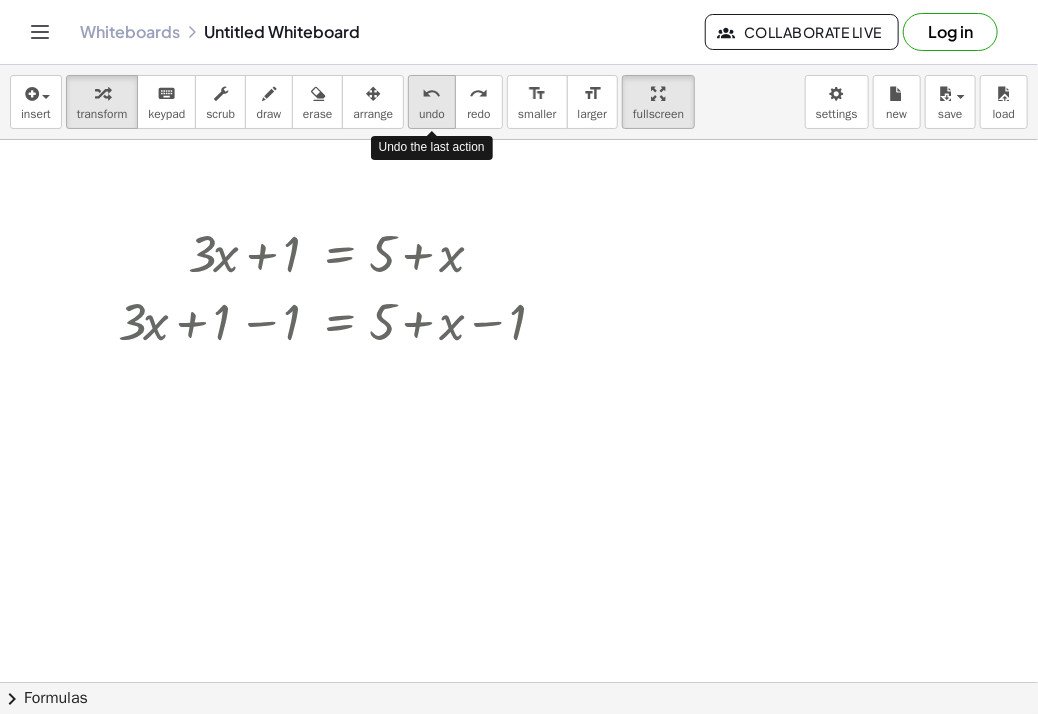 click on "undo undo" at bounding box center (432, 102) 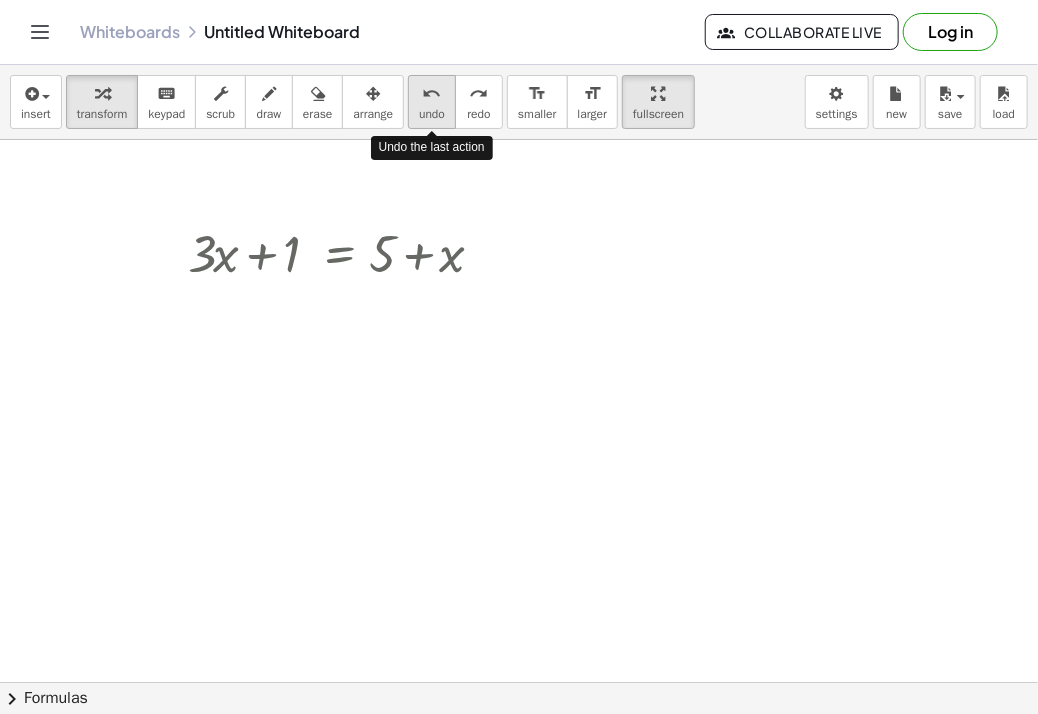 click on "undo undo" at bounding box center (432, 102) 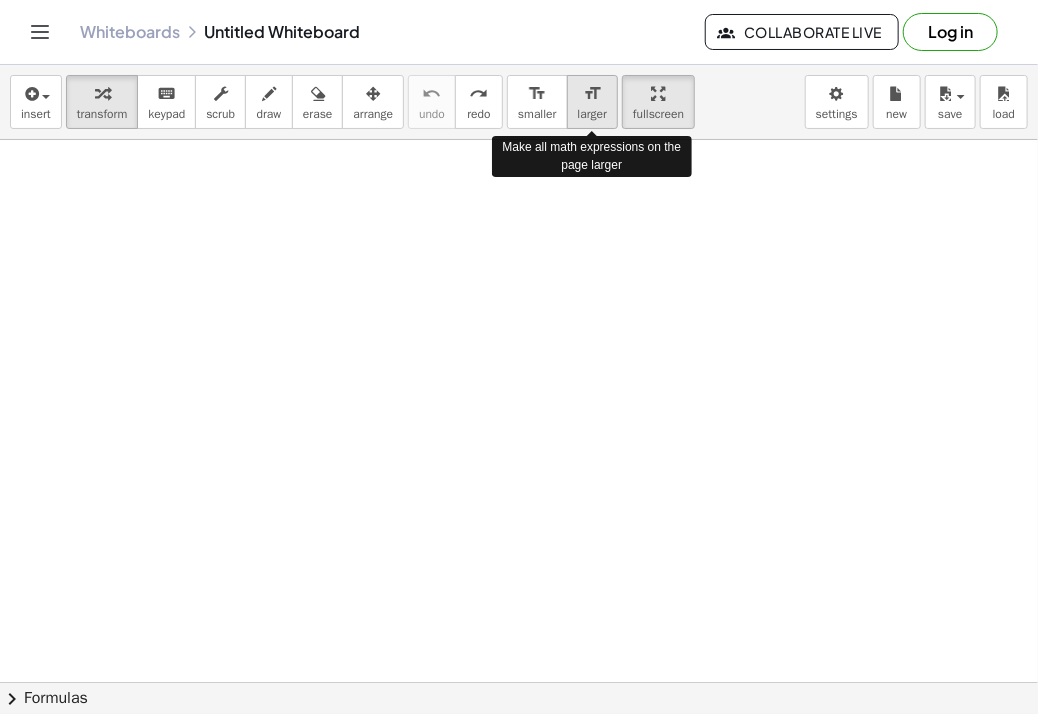 click on "larger" at bounding box center [592, 114] 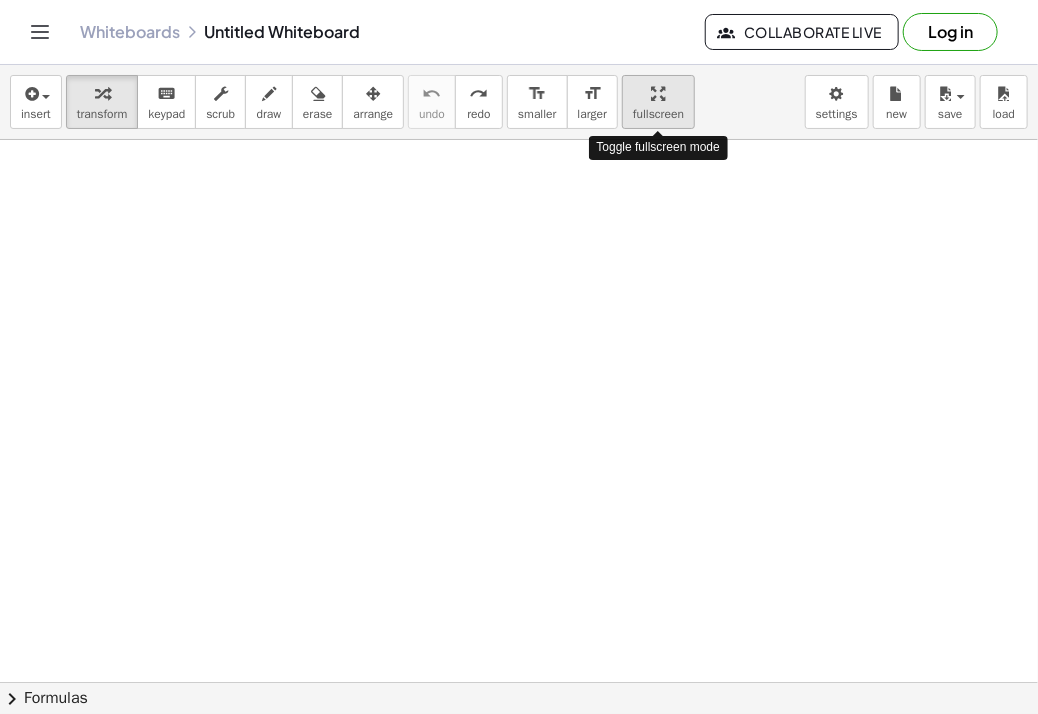 click at bounding box center (659, 94) 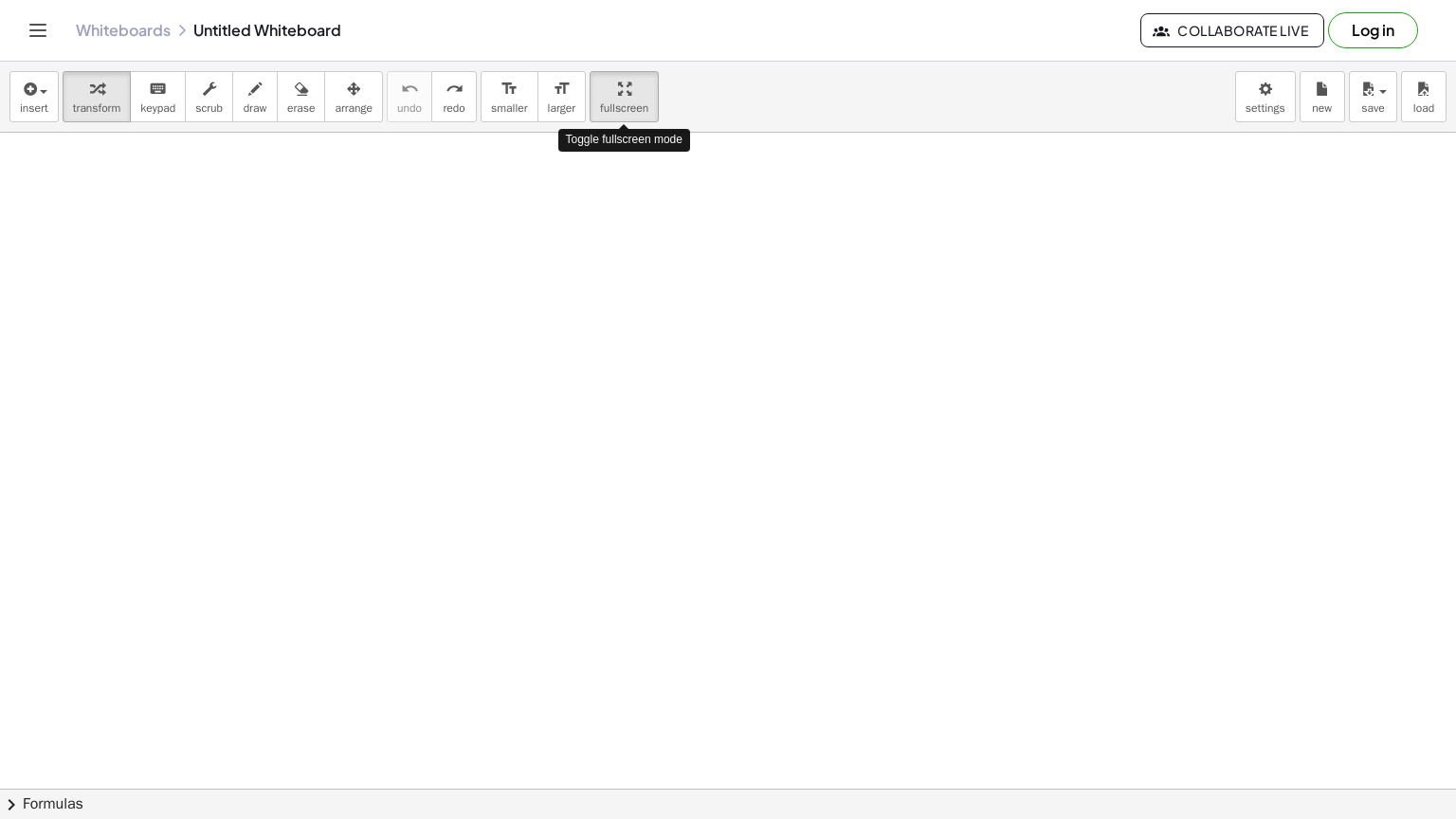 drag, startPoint x: 629, startPoint y: 88, endPoint x: 645, endPoint y: 178, distance: 91.411159 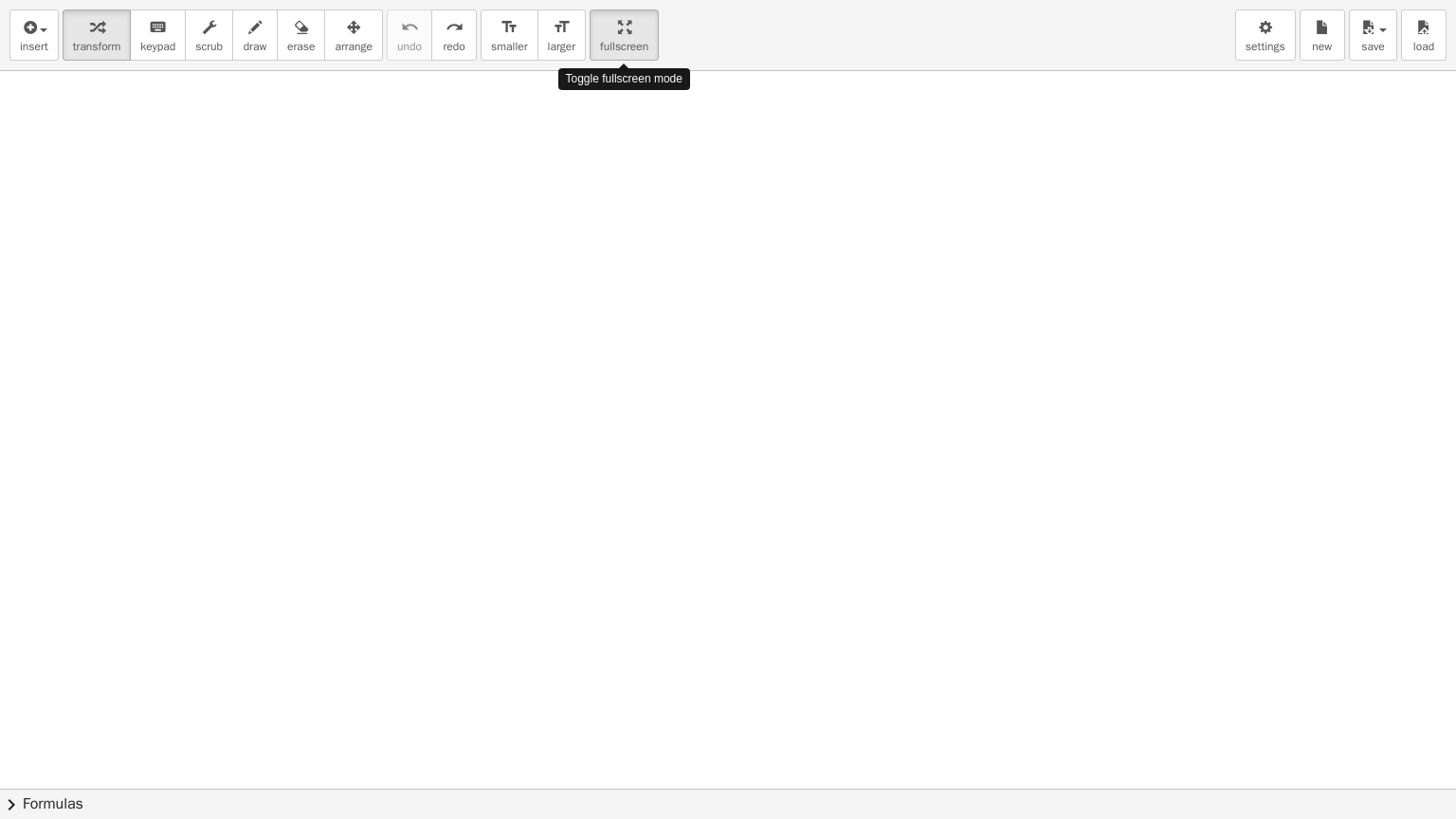 click on "insert select one: Math Expression Function Text Youtube Video Graphing Geometry Geometry 3D transform keyboard keypad scrub draw erase arrange undo undo redo redo format_size smaller format_size larger fullscreen load   save new settings Toggle fullscreen mode × chevron_right  Formulas
Drag one side of a formula onto a highlighted expression on the canvas to apply it.
Quadratic Formula
+ · a · x 2 + · b · x + c = 0
⇔
x = · ( − b ± 2 √ ( + b 2 − · 4 · a · c ) ) · 2 · a
+ x 2 + · p · x + q = 0
⇔
x = − · p · 2 ± 2 √ ( + ( · p · 2 ) 2 − q )
Manually Factoring a Quadratic
+ x 2 + · b · x + c" at bounding box center (728, 410) 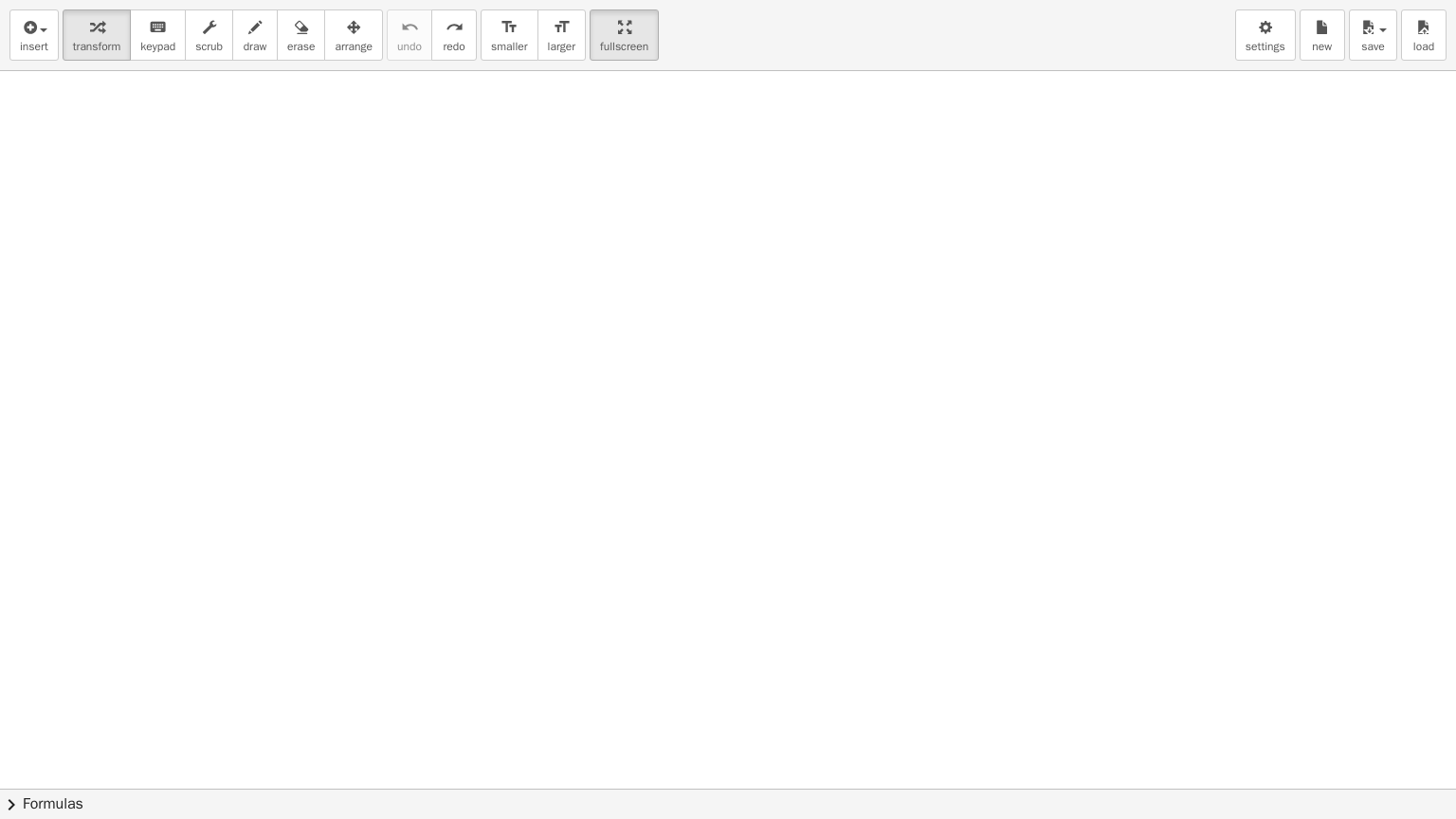 click at bounding box center [728, 789] 